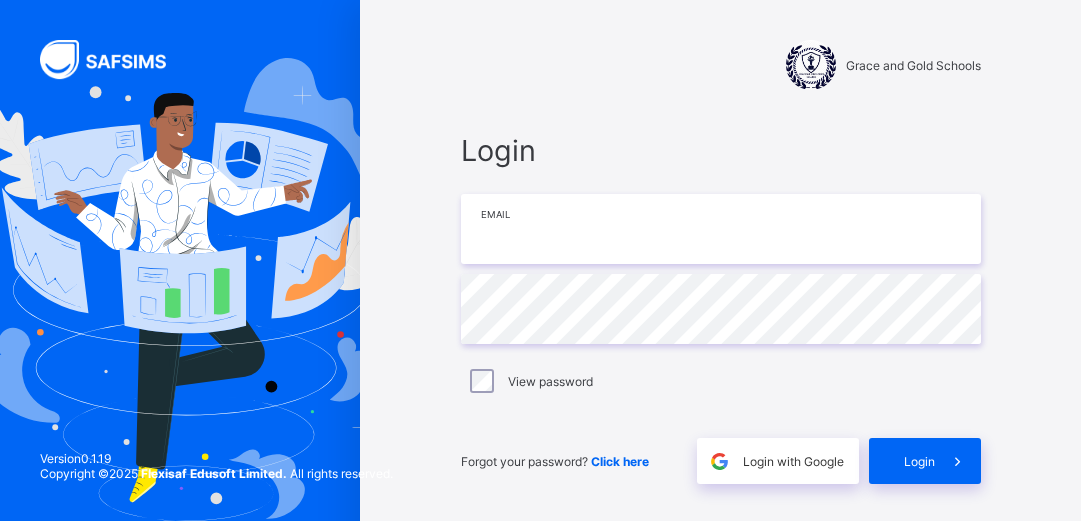 click on "Grace and Gold Schools Login Email Password View password Forgot your password?   Click here Login with Google Login   Help       Privacy Policy     Version  0.1.19 Copyright ©  [YEAR]   Flexisaf Edusoft Limited.   All rights reserved." at bounding box center [720, 289] 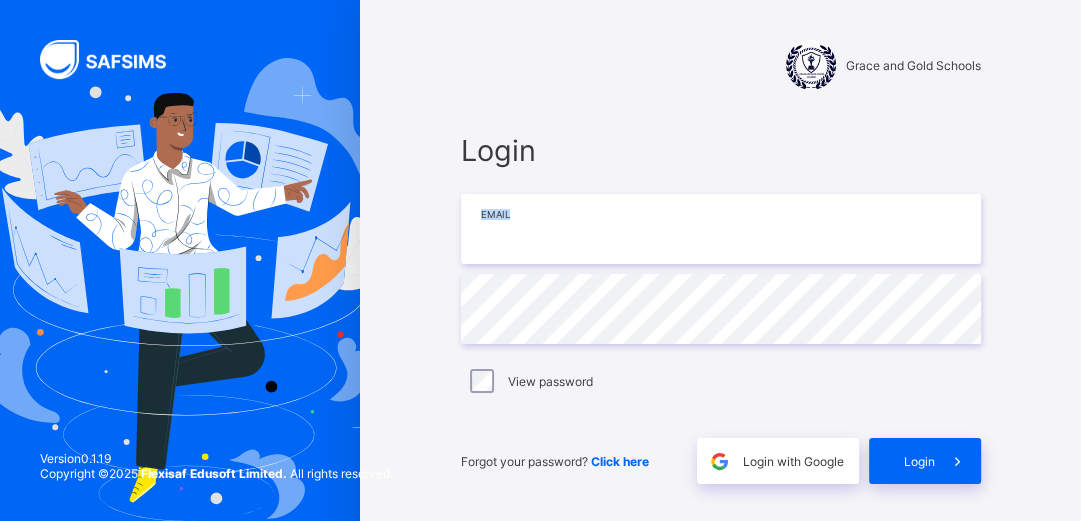 type on "**********" 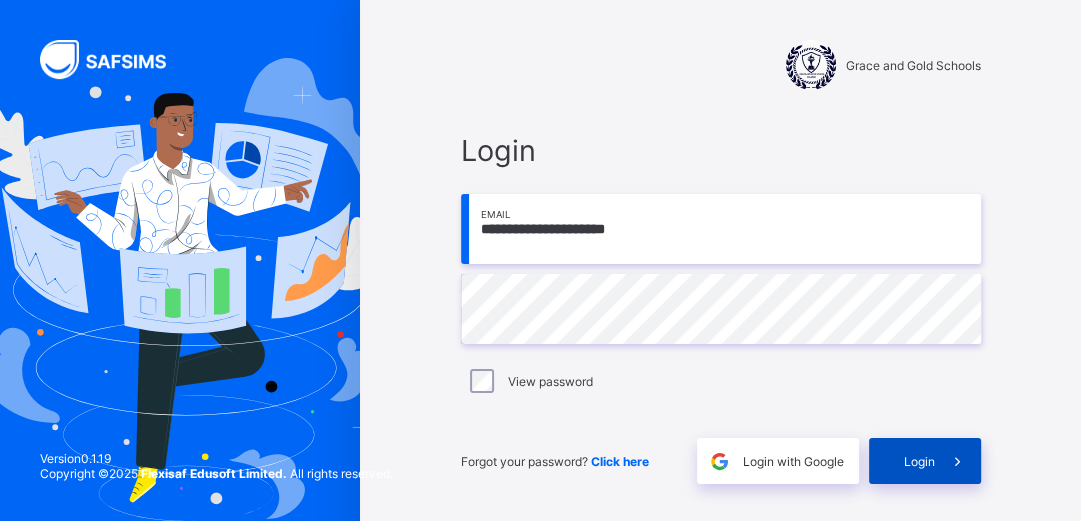 click on "Login" at bounding box center [925, 461] 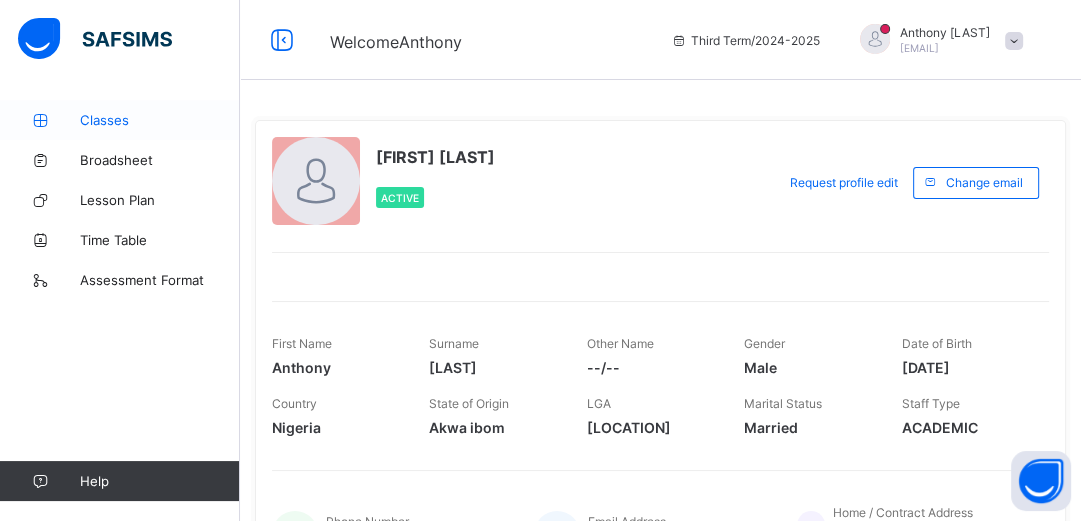 click on "Classes" at bounding box center (160, 120) 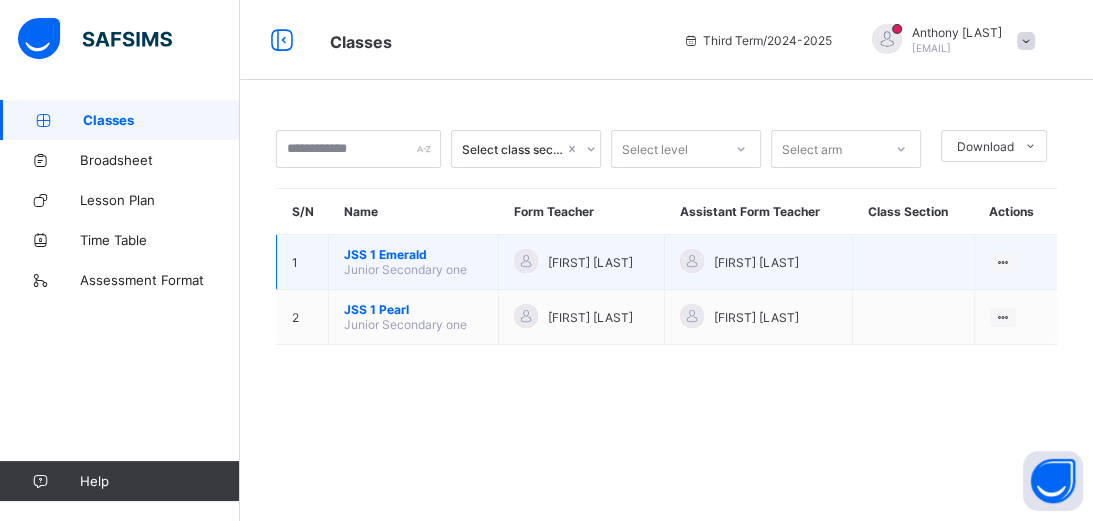 click on "JSS 1   Emerald" at bounding box center [413, 254] 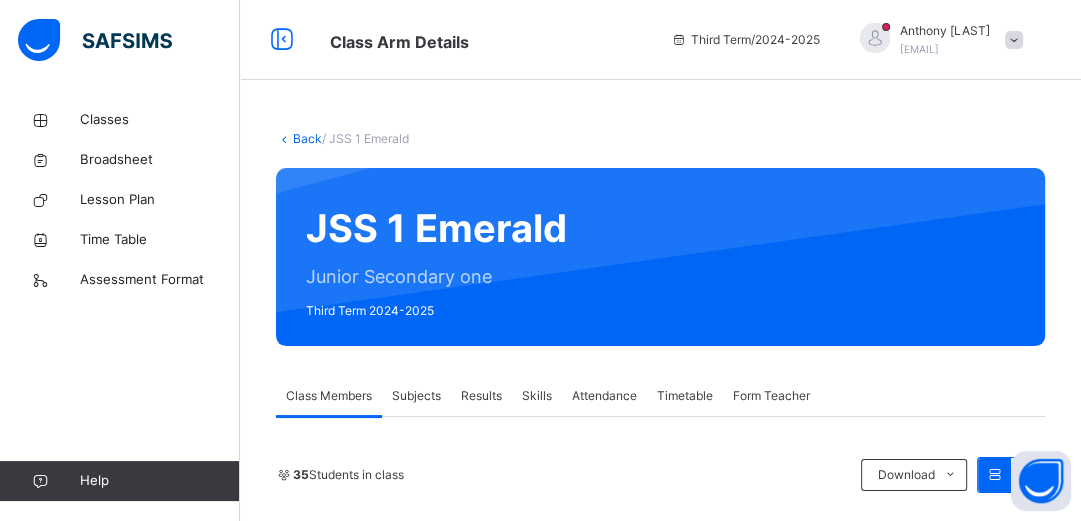 click on "Results" at bounding box center [481, 396] 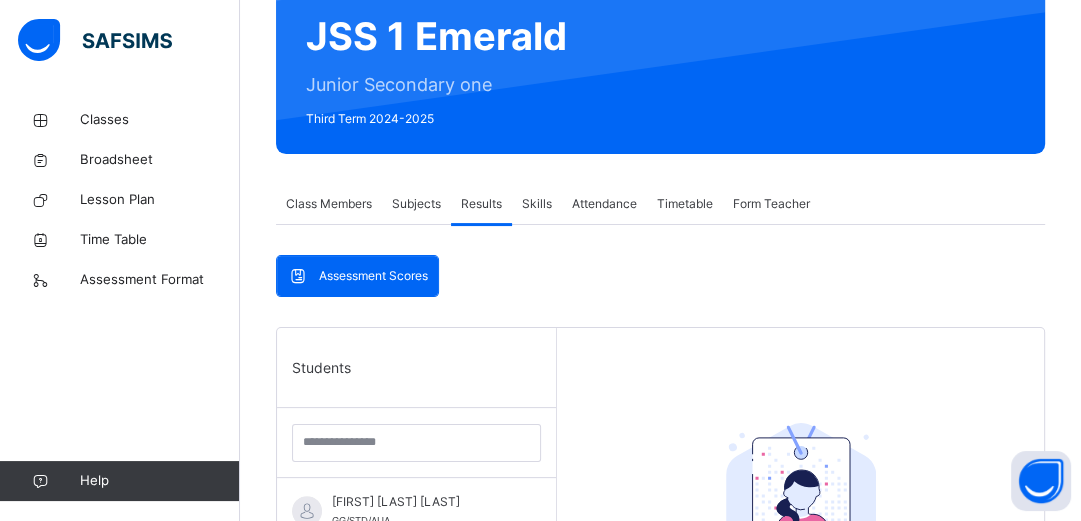 scroll, scrollTop: 224, scrollLeft: 0, axis: vertical 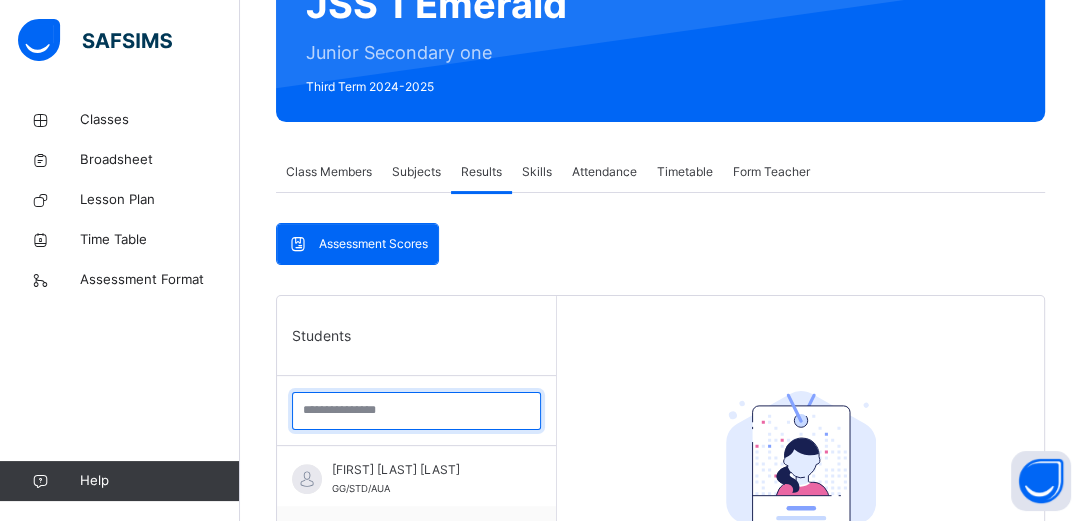 click at bounding box center [416, 411] 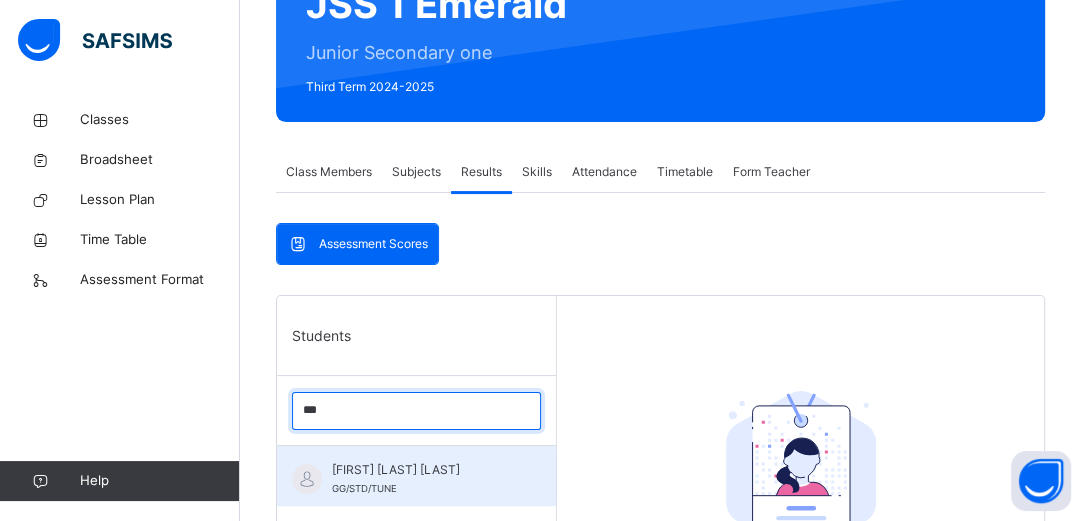 type on "***" 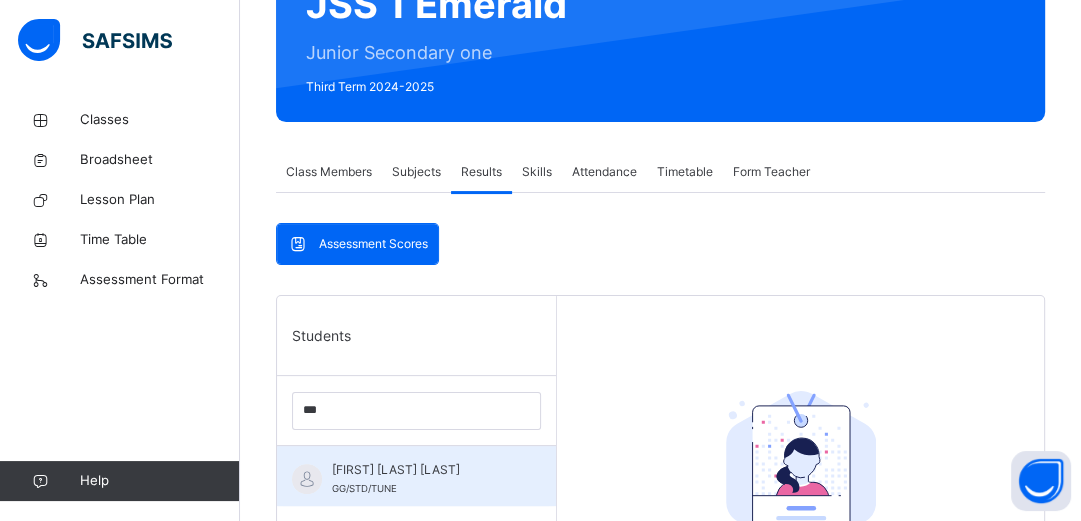 click on "GG/STD/TUNE" at bounding box center [364, 488] 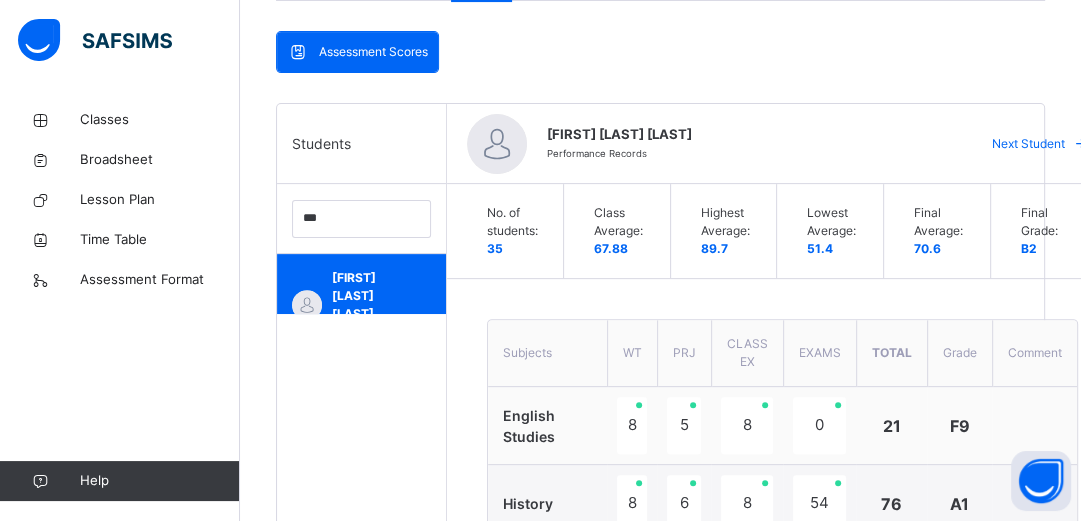 scroll, scrollTop: 448, scrollLeft: 0, axis: vertical 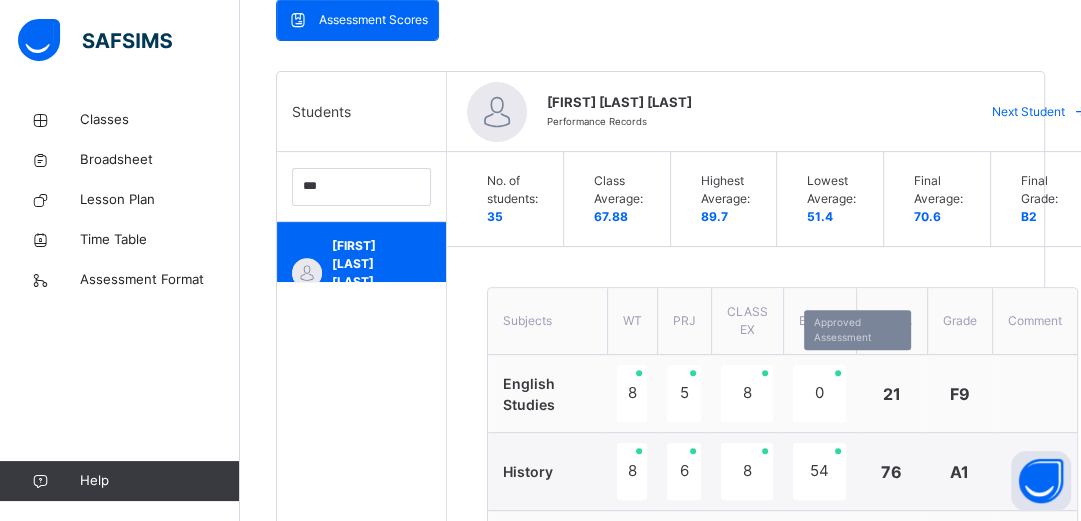 click on "0" at bounding box center [819, 393] 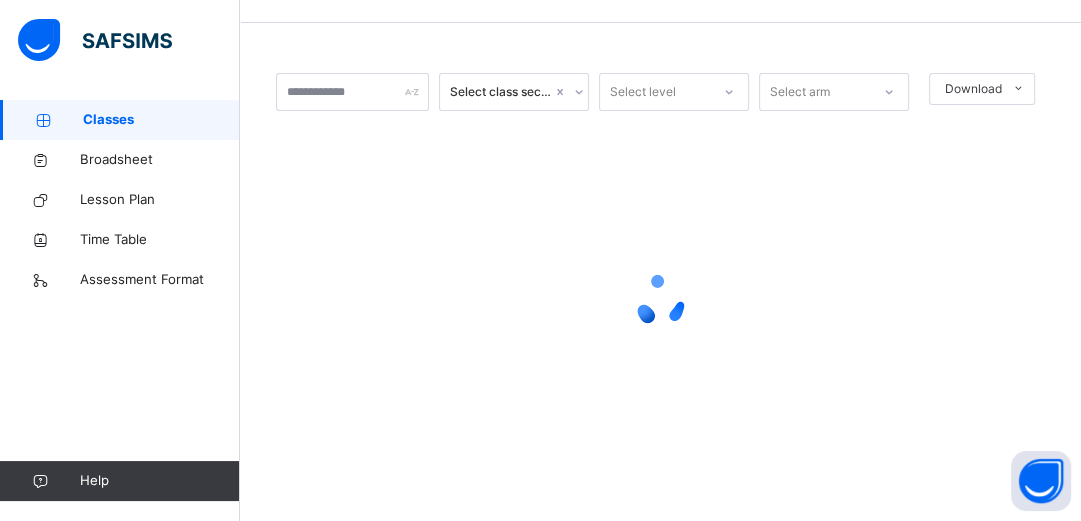 scroll, scrollTop: 0, scrollLeft: 0, axis: both 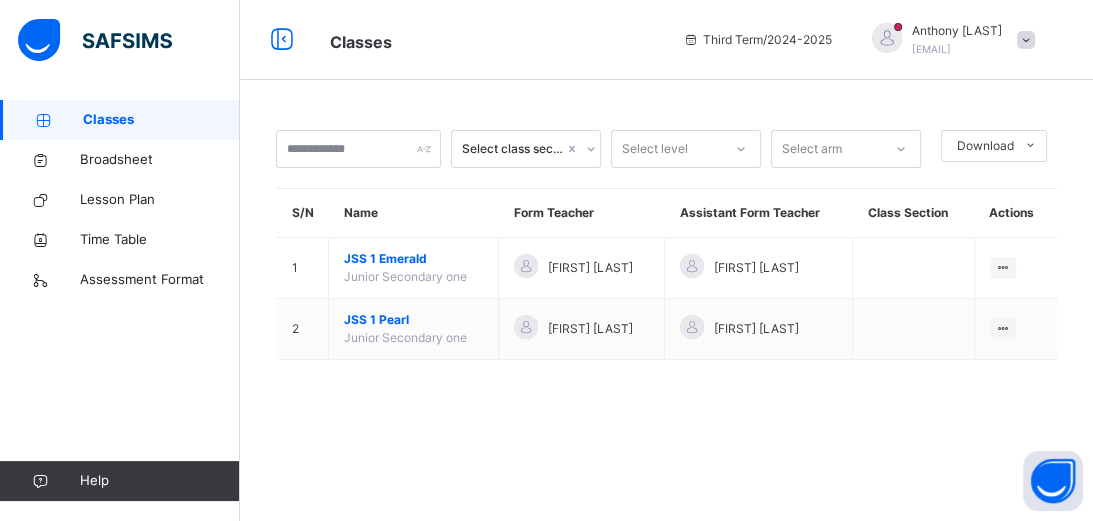 click on "Classes" at bounding box center (120, 120) 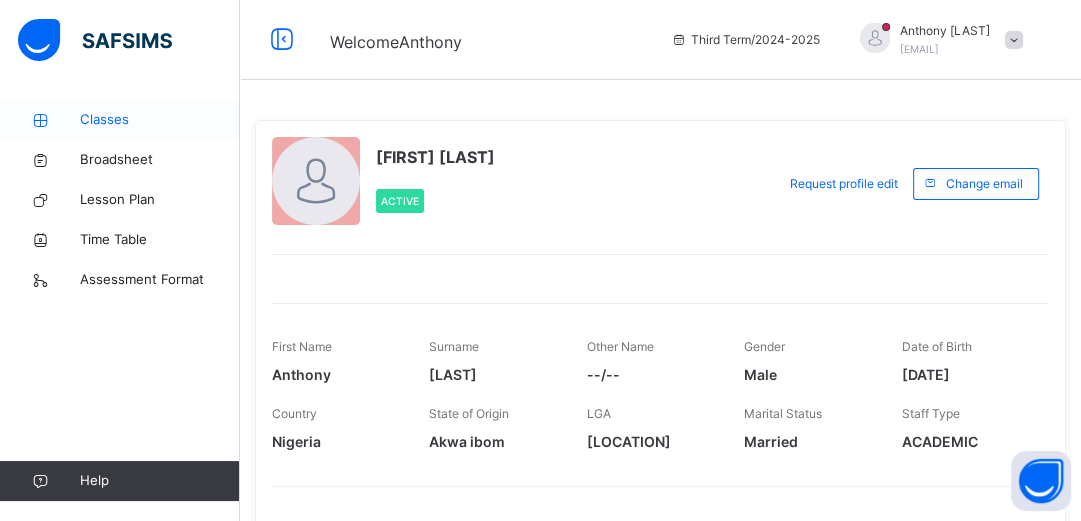 click on "Classes" at bounding box center [160, 120] 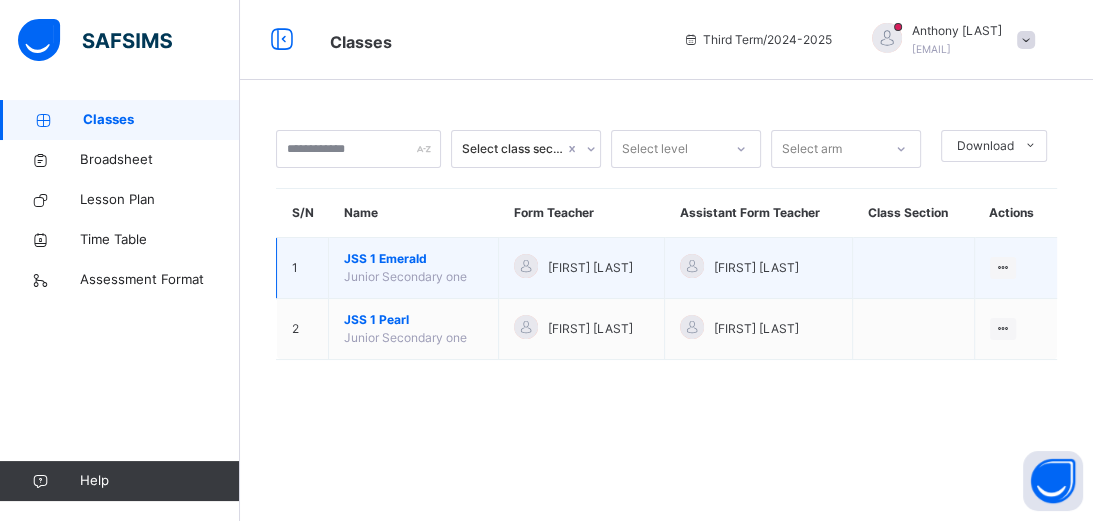 click on "JSS 1   Emerald" at bounding box center (413, 259) 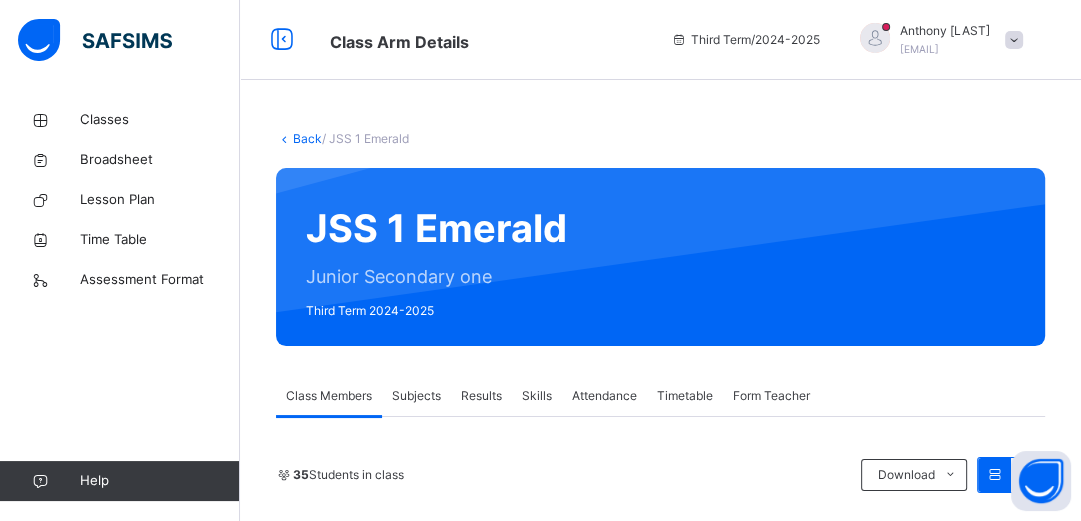 click on "Subjects" at bounding box center [416, 396] 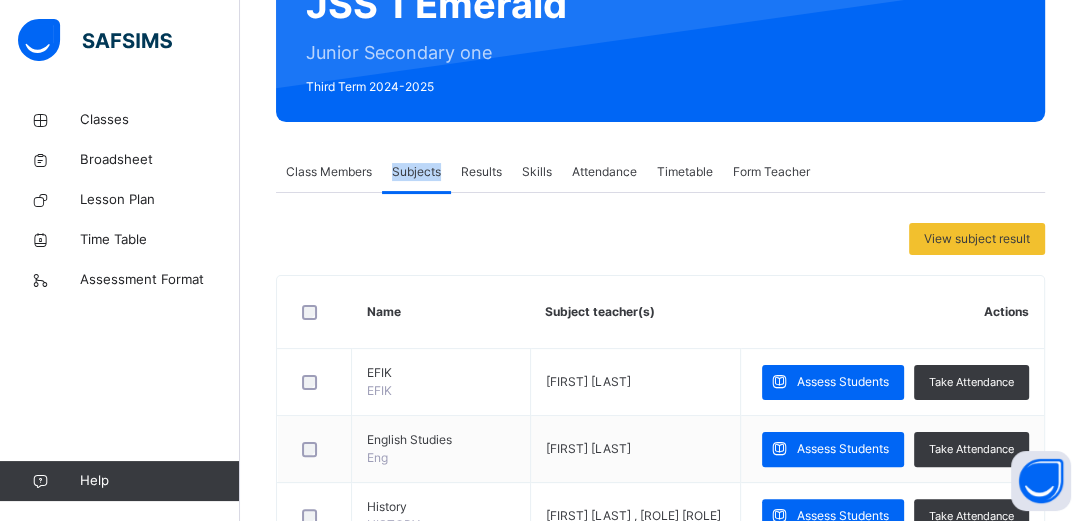 scroll, scrollTop: 256, scrollLeft: 0, axis: vertical 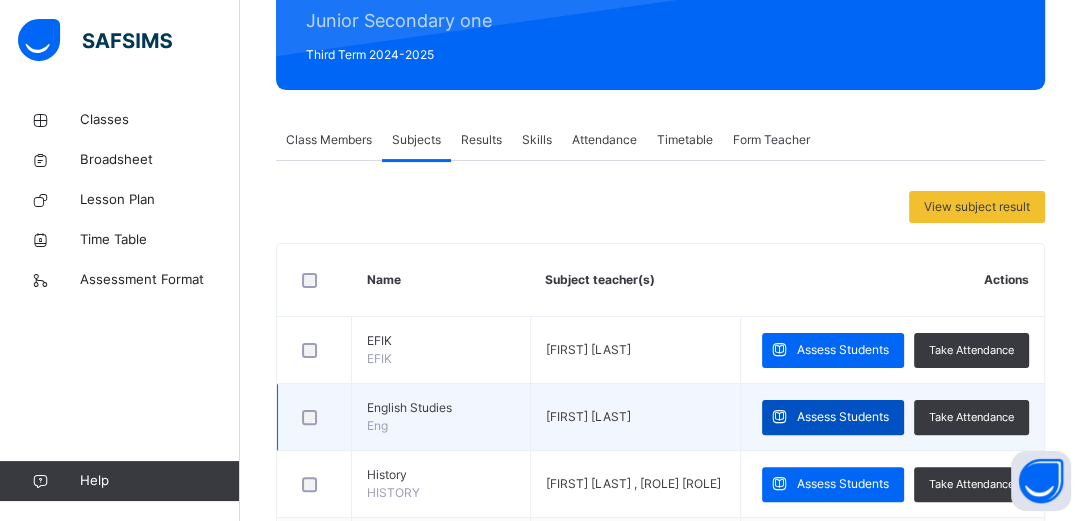 click on "Assess Students" at bounding box center [843, 417] 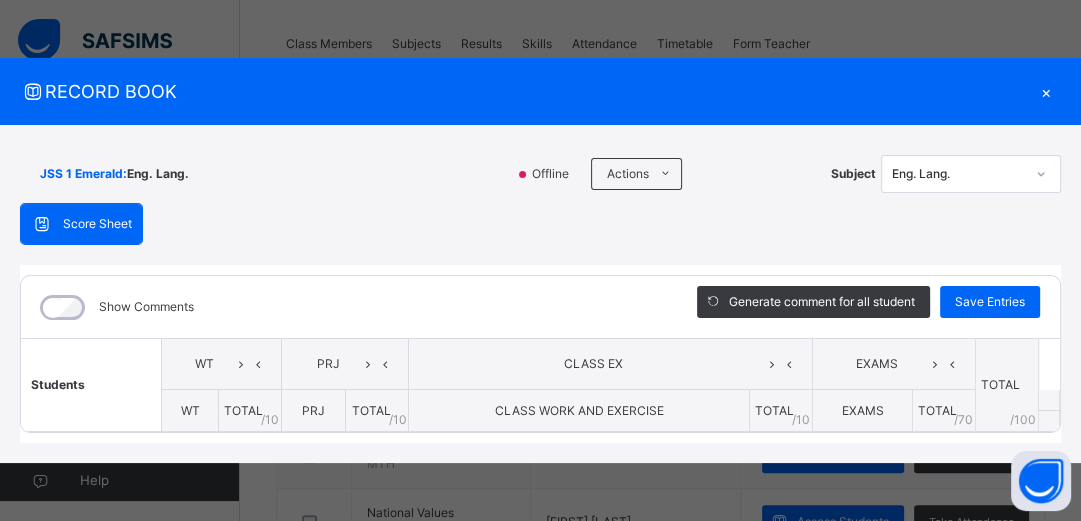 scroll, scrollTop: 384, scrollLeft: 0, axis: vertical 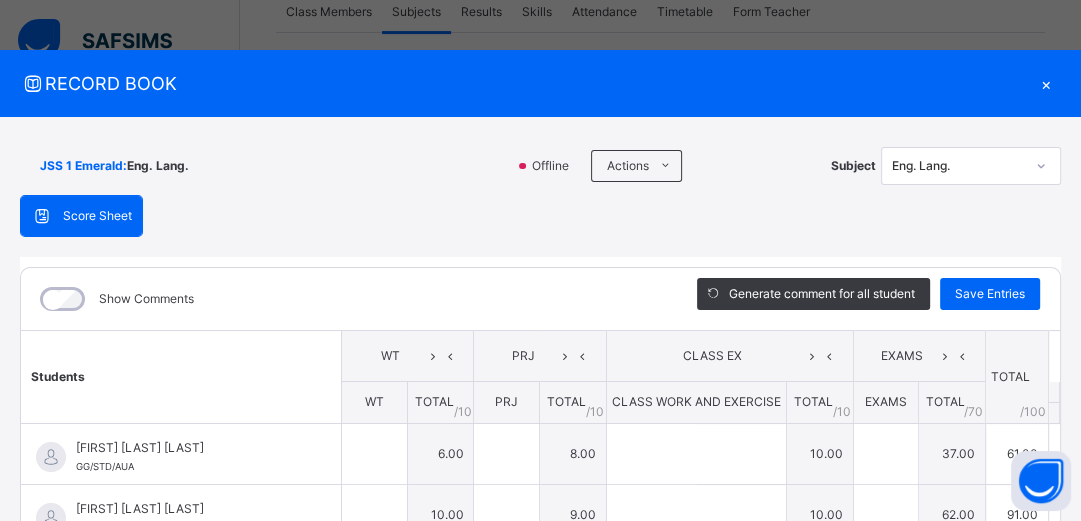 type on "*" 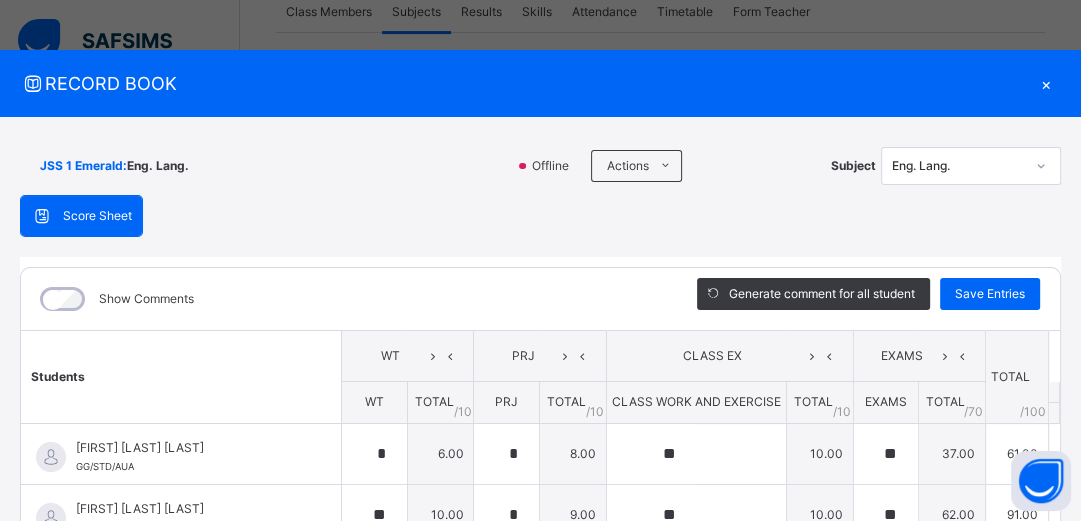 type on "*" 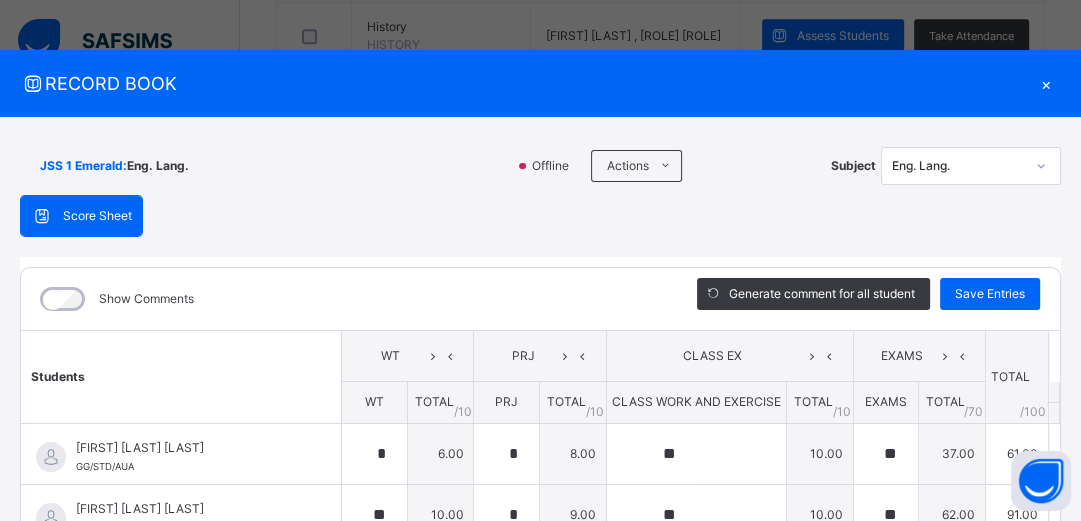 scroll, scrollTop: 836, scrollLeft: 0, axis: vertical 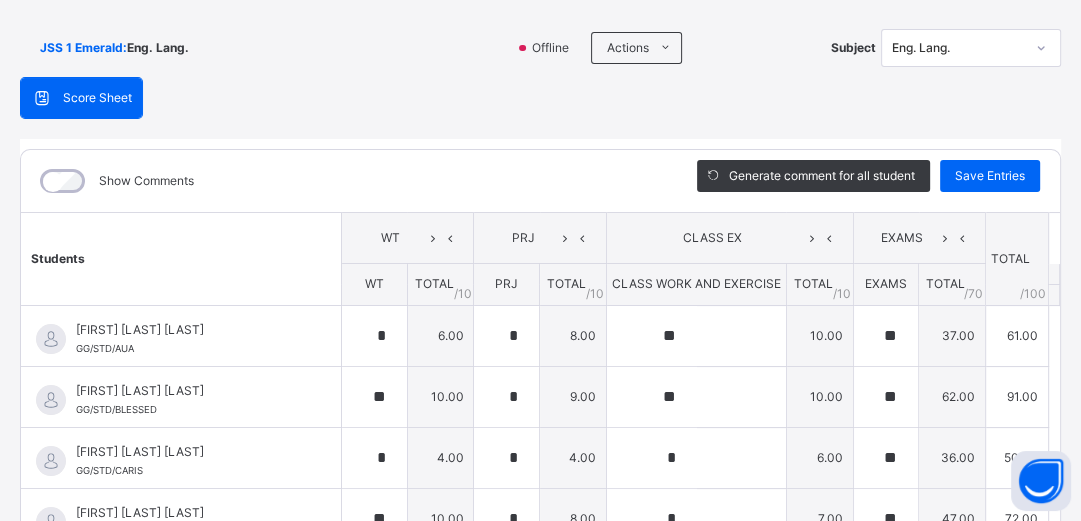 drag, startPoint x: 1077, startPoint y: 372, endPoint x: 1061, endPoint y: 380, distance: 17.888544 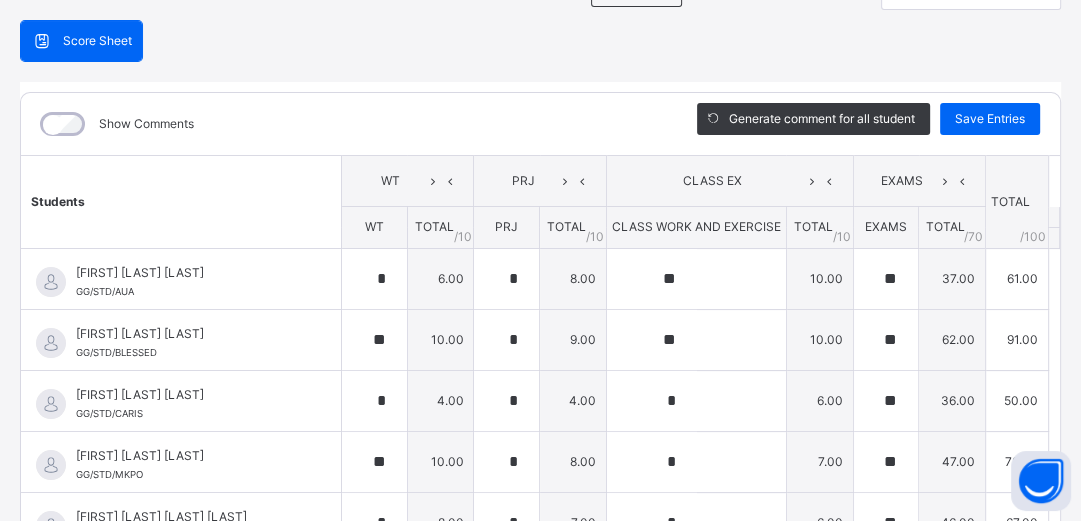 scroll, scrollTop: 320, scrollLeft: 0, axis: vertical 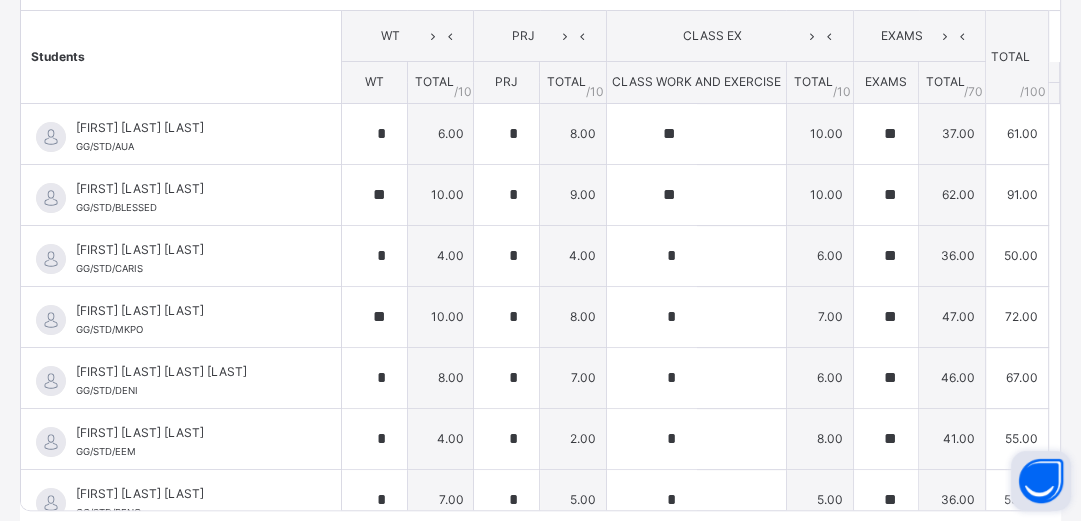 click at bounding box center [1041, 481] 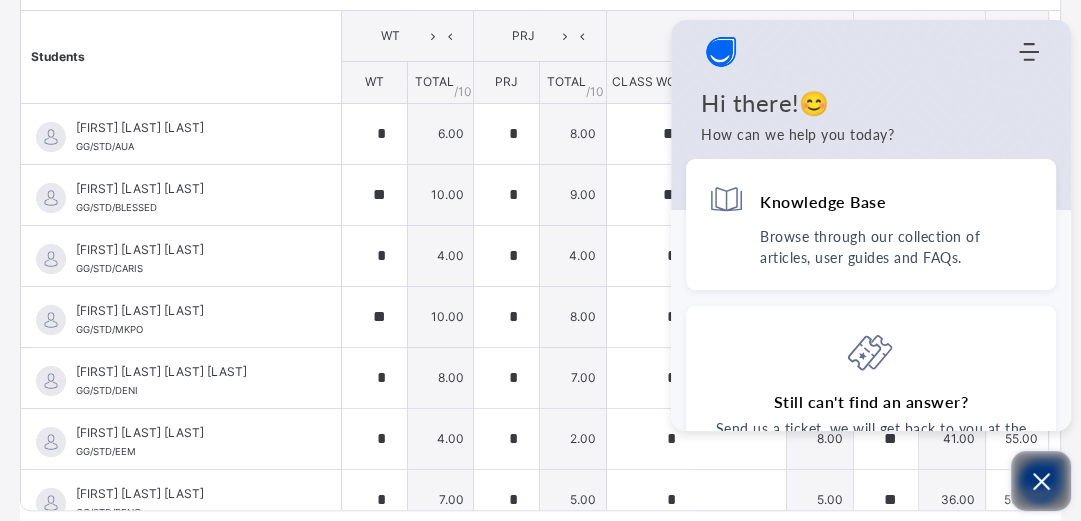 click 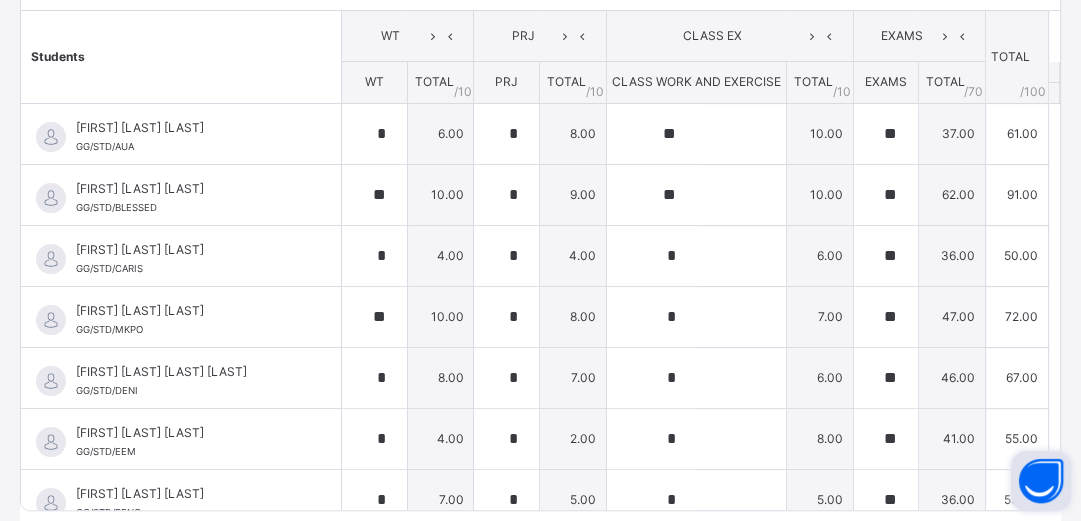 drag, startPoint x: 1044, startPoint y: 472, endPoint x: 1080, endPoint y: 296, distance: 179.64409 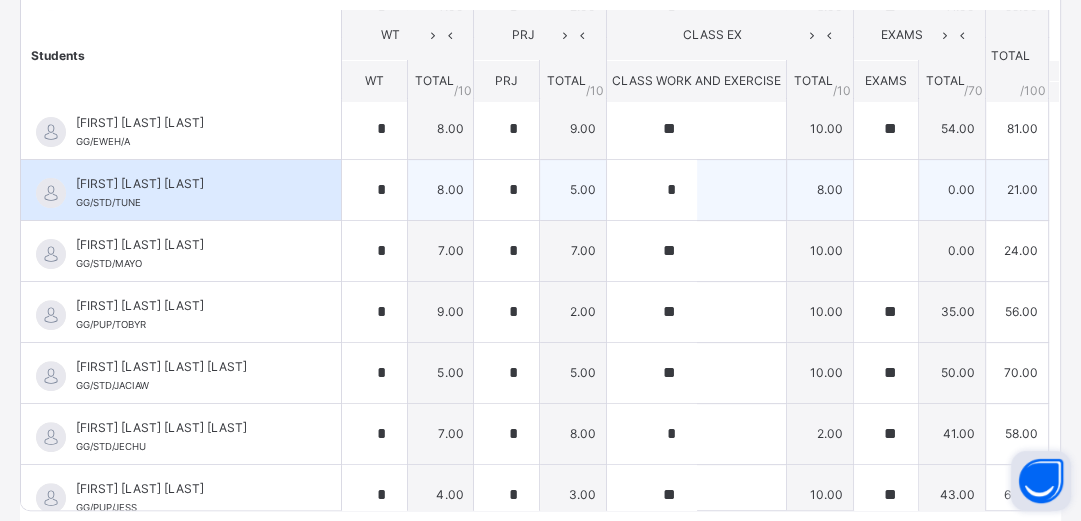 scroll, scrollTop: 425, scrollLeft: 0, axis: vertical 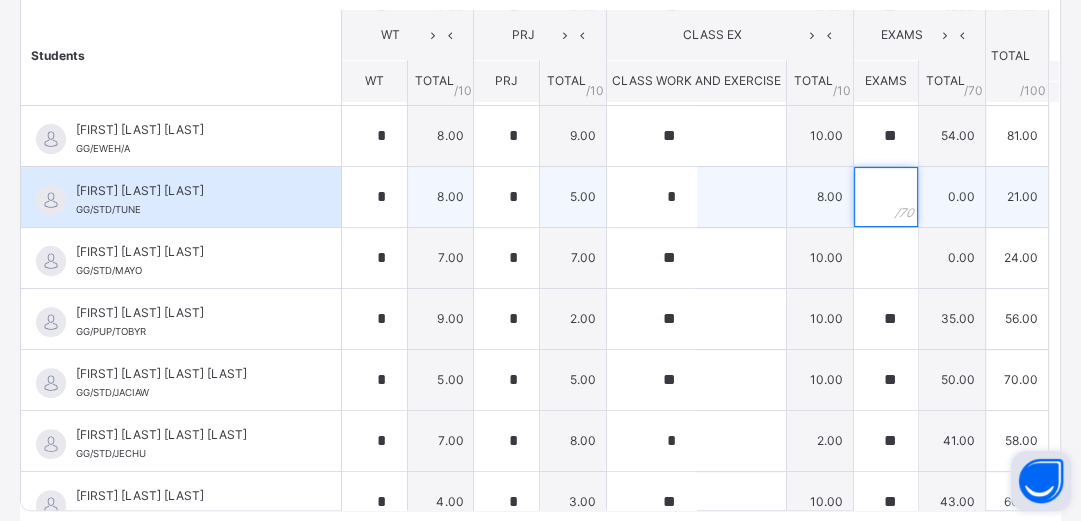 click at bounding box center (886, 197) 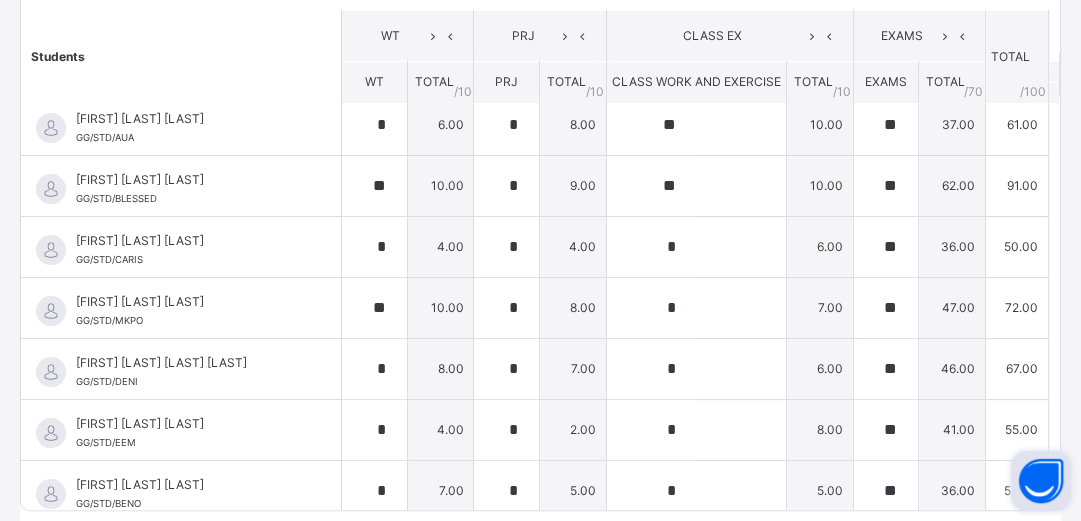 scroll, scrollTop: 0, scrollLeft: 0, axis: both 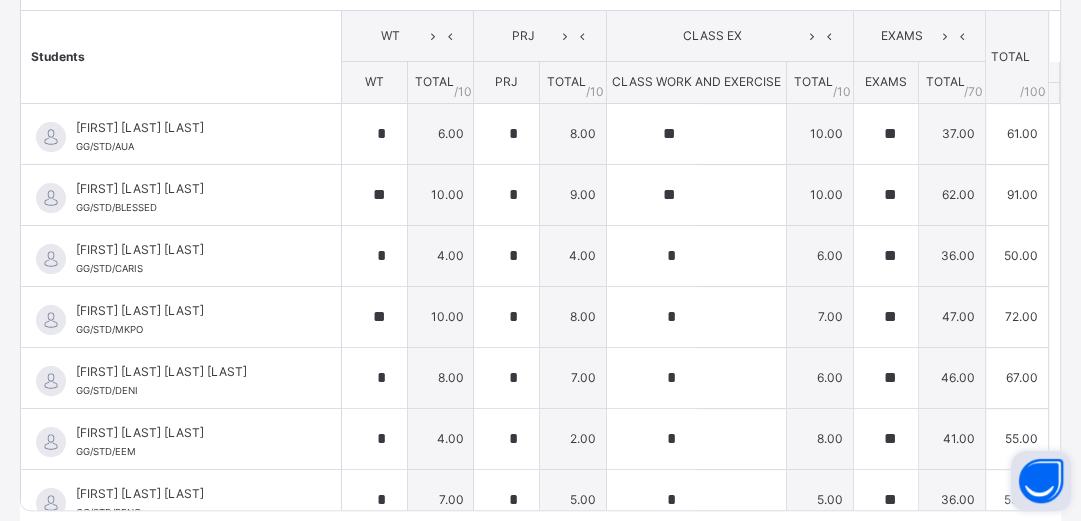 type on "**" 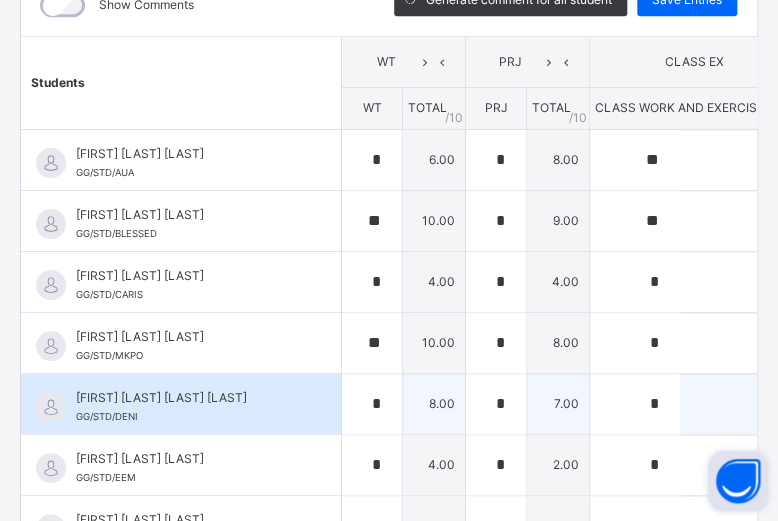 click on "72.00" at bounding box center (988, 342) 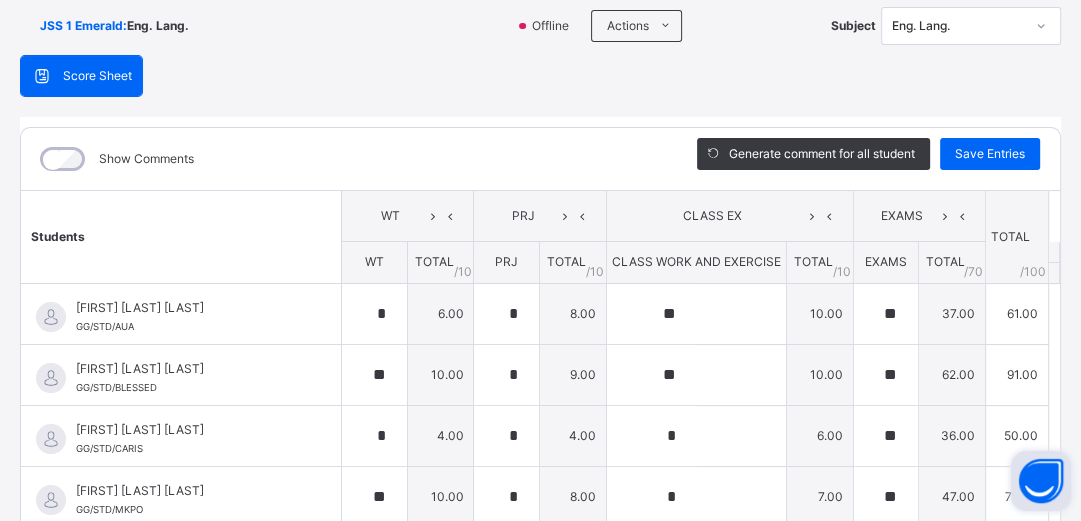 scroll, scrollTop: 136, scrollLeft: 0, axis: vertical 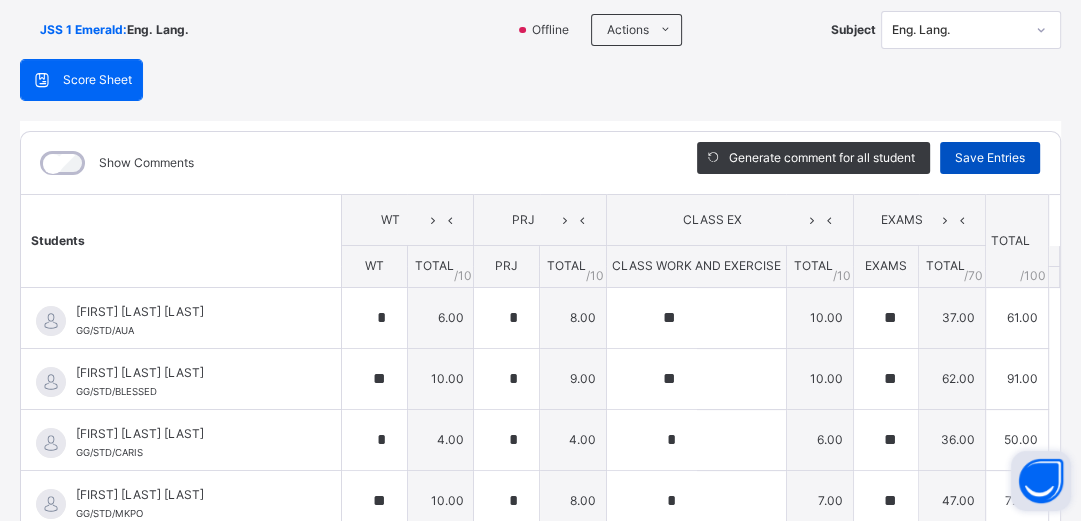 click on "Save Entries" at bounding box center [990, 158] 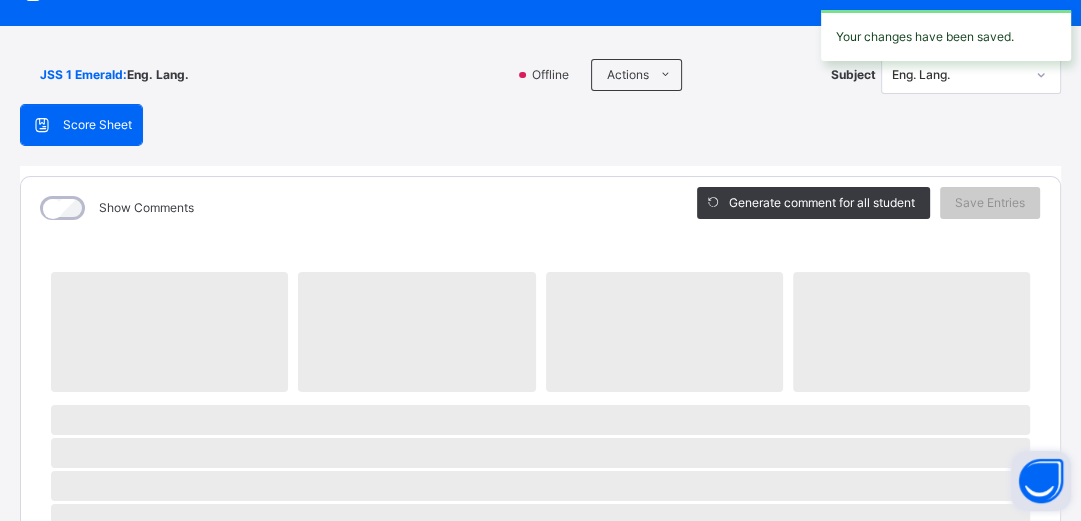 scroll, scrollTop: 86, scrollLeft: 0, axis: vertical 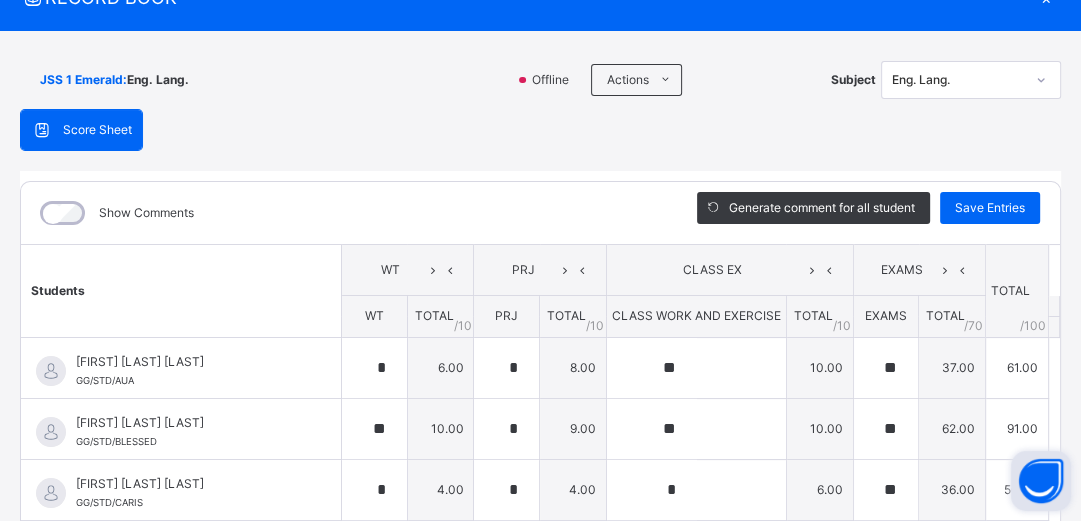type on "*" 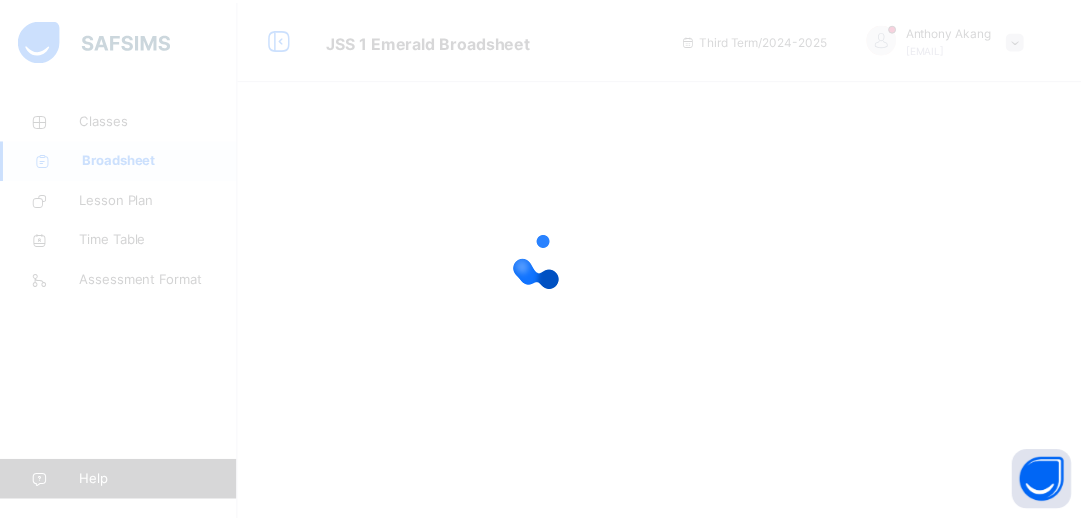 scroll, scrollTop: 0, scrollLeft: 0, axis: both 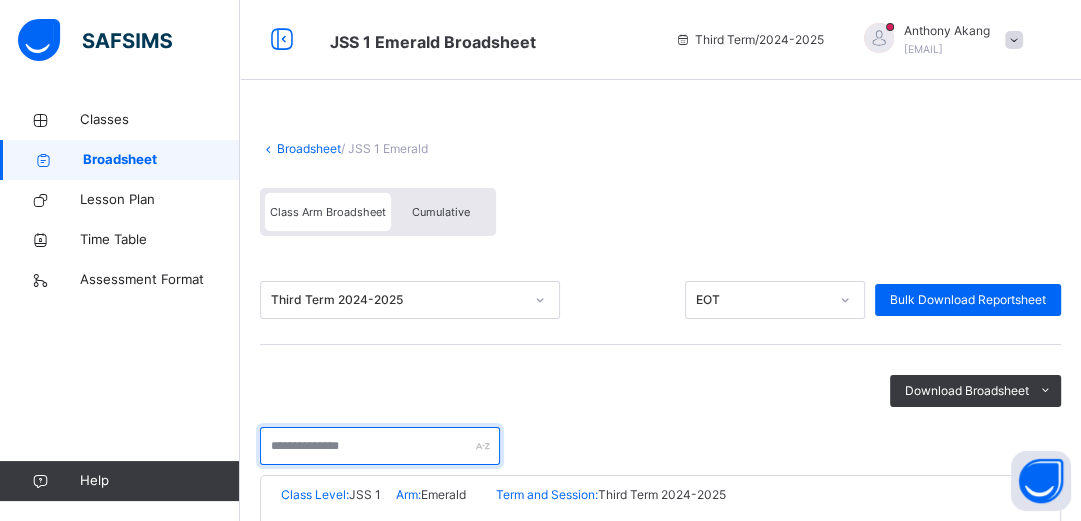 click at bounding box center (380, 446) 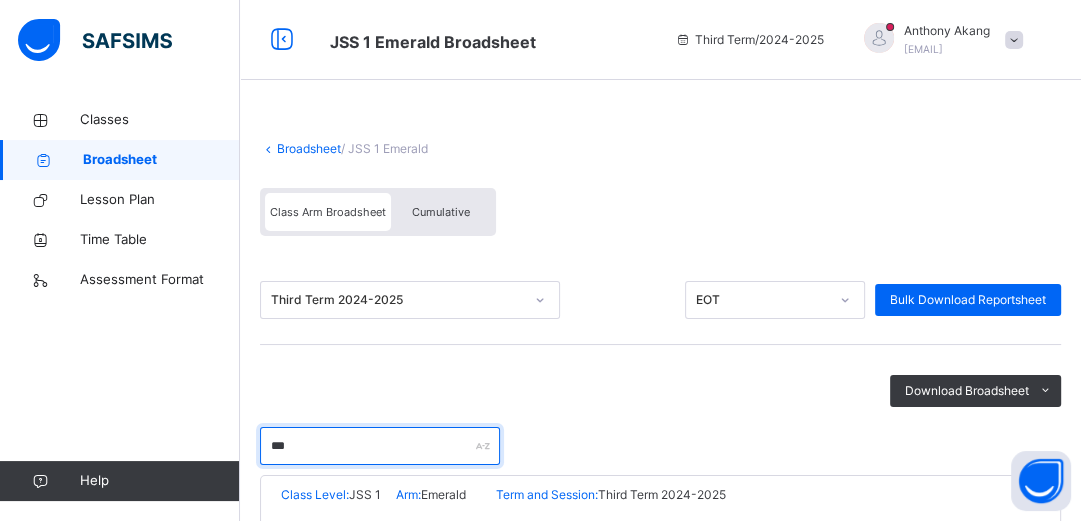 type on "****" 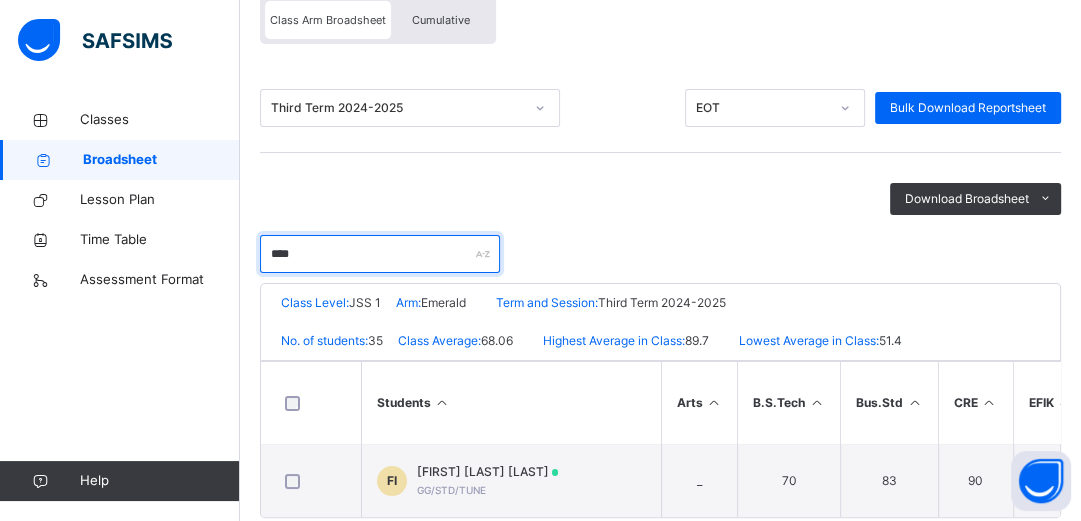 scroll, scrollTop: 224, scrollLeft: 0, axis: vertical 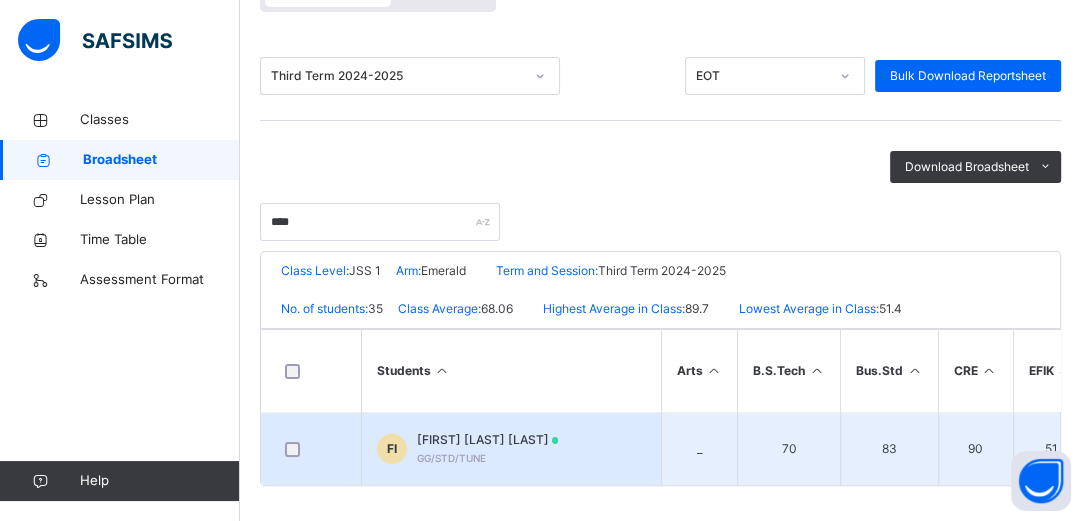 click on "[FIRST] [LAST] [LAST]" at bounding box center [488, 440] 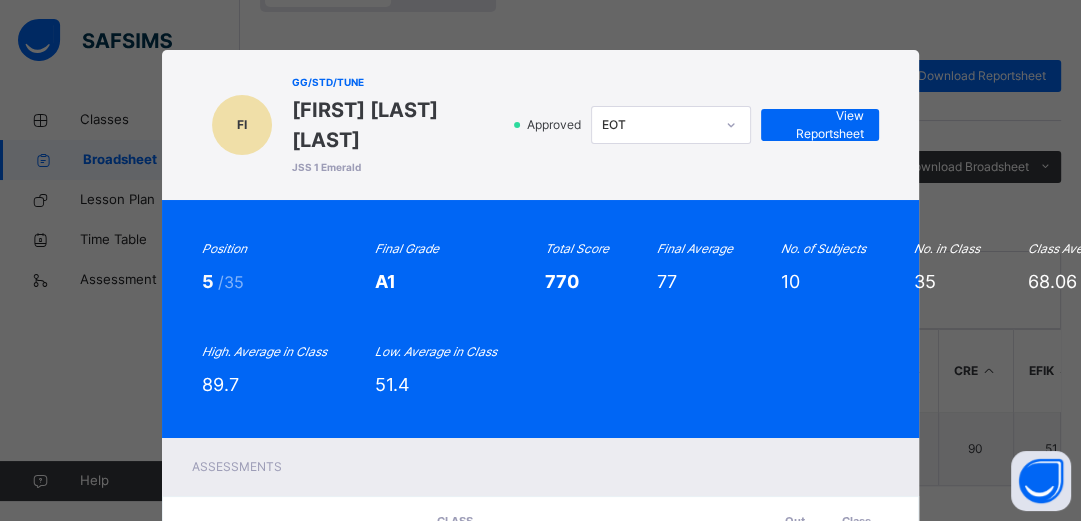 click on "FI   GG/STD/TUNE     FORTUNE UFEDOJO ISAIAH     JSS 1 Emerald   Approved EOT View Reportsheet     Position         5       /35         Final Grade         A1         Total Score         770         Final Average         77         No. of Subjects         10         No. in Class         35         Class Average         68.06         High. Average in Class         89.7         Low. Average in Class         51.4     Assessments     Subjects       WT     PRJ     CLASS EX     EXAMS       Total         Grade         Position         Out of         Class average       English Studies     8 / 10     5 / 10     8 / 10     64 / 70     85     A1     5th     35     66.89     History     8 / 10     6 / 10     8 / 10     54 / 70     76     A1     10th     35     64     EFIK     8 / 10     4 / 10     5 / 10     34 / 70     51     C6     8th     35     45.17     Mathematics     6 / 10     6 / 10     8 / 10     45 / 70     65     B3     10th     35     55.97     National Values     10 / 10     7 / 10     8 / 10     67 / 70" at bounding box center (540, 260) 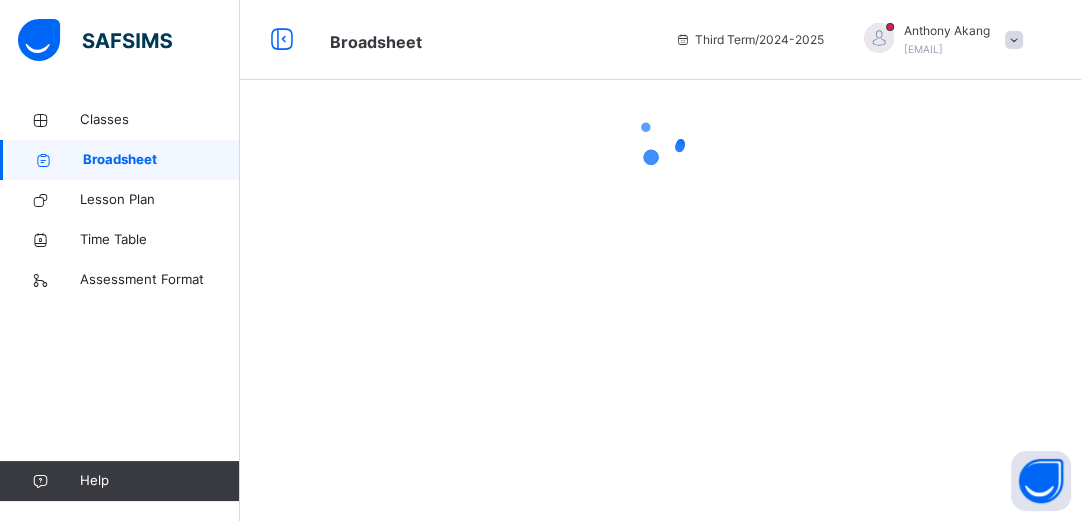 scroll, scrollTop: 0, scrollLeft: 0, axis: both 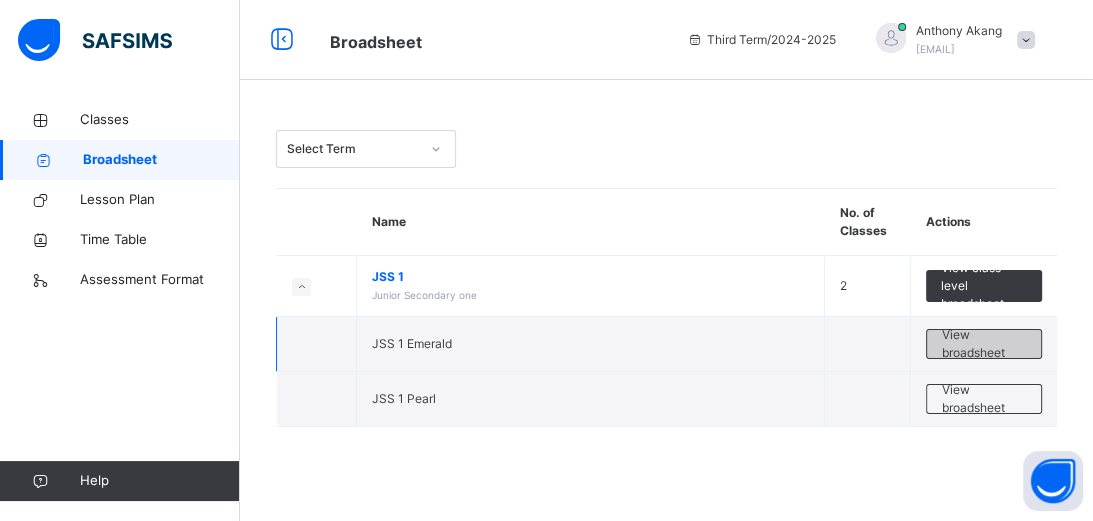 click on "View broadsheet" at bounding box center (984, 344) 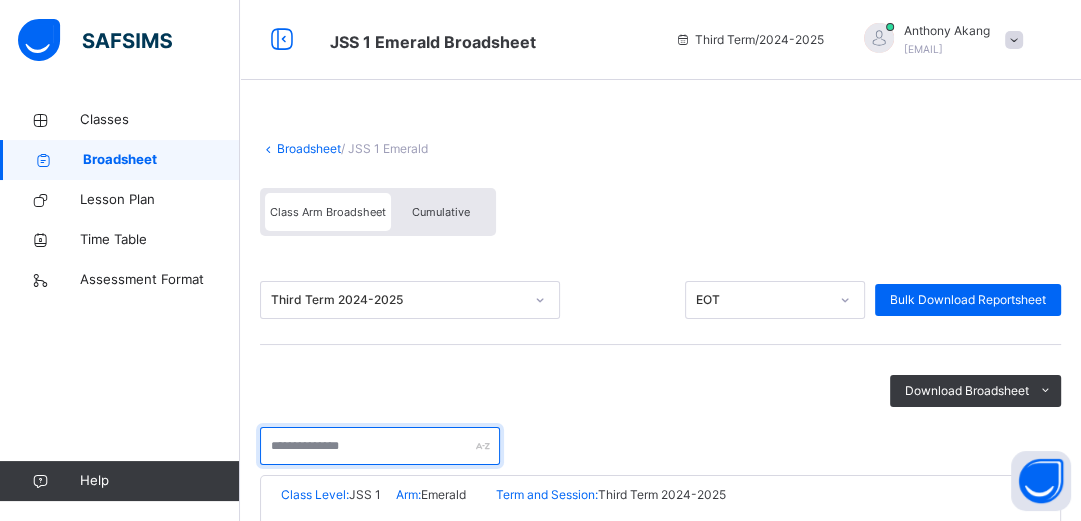 click at bounding box center [380, 446] 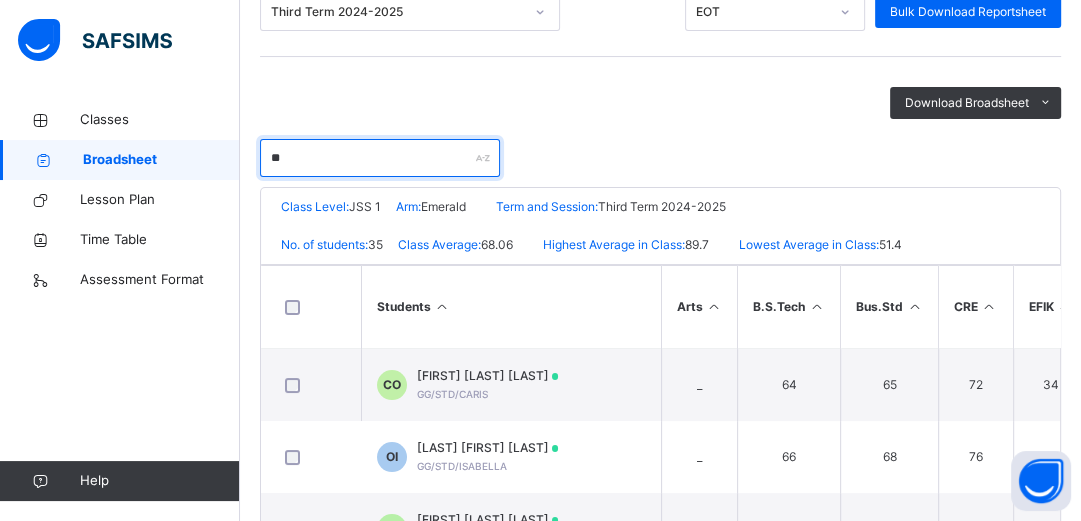 scroll, scrollTop: 320, scrollLeft: 0, axis: vertical 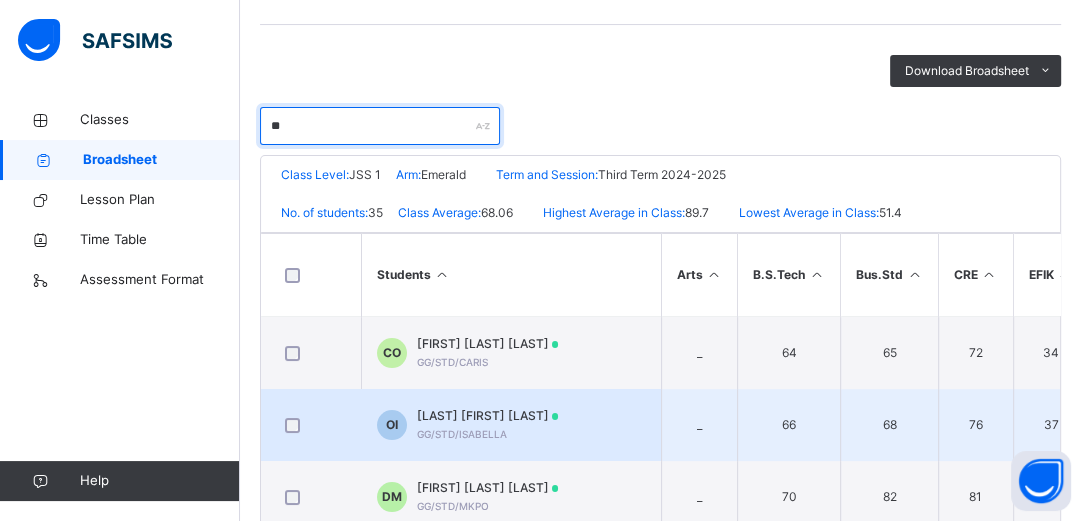 type on "**" 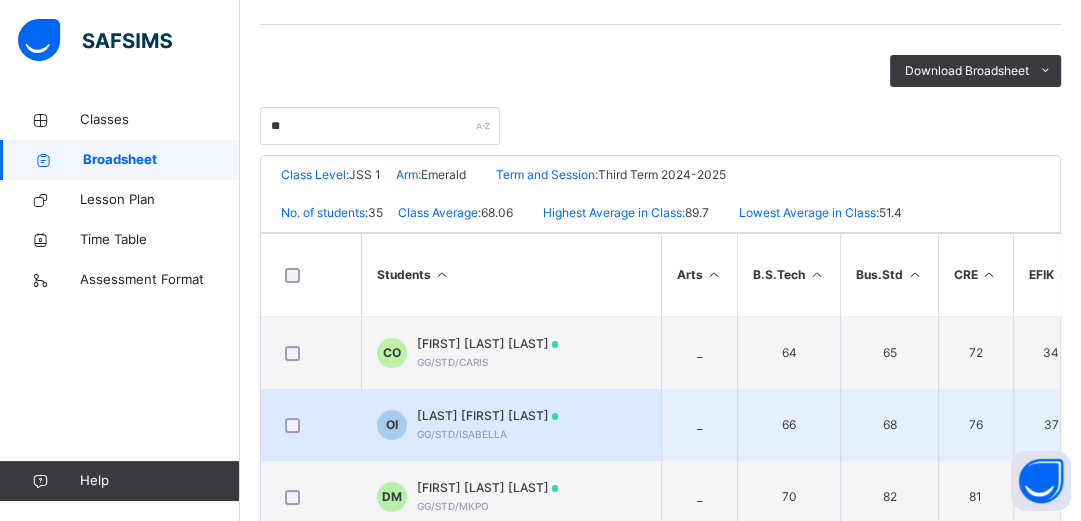click on "OI OKOYE IFEOMA ISABELLA   GG/STD/ISABELLA" at bounding box center [511, 425] 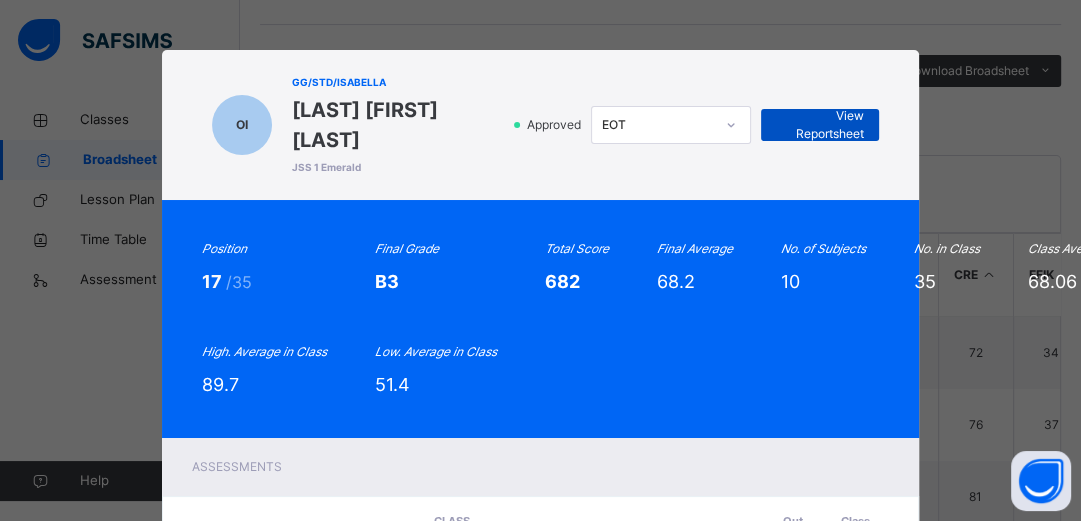 click on "View Reportsheet" at bounding box center (820, 125) 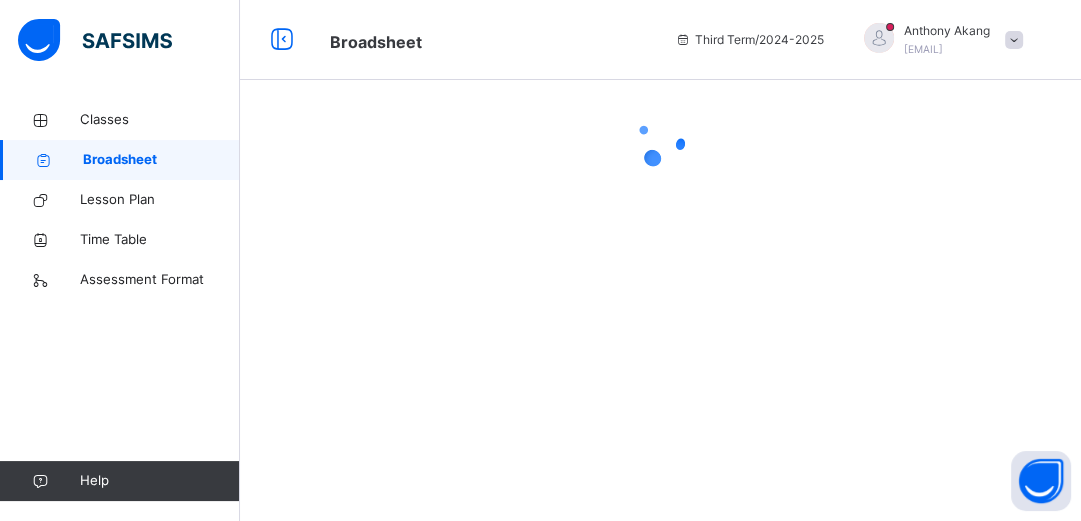 scroll, scrollTop: 0, scrollLeft: 0, axis: both 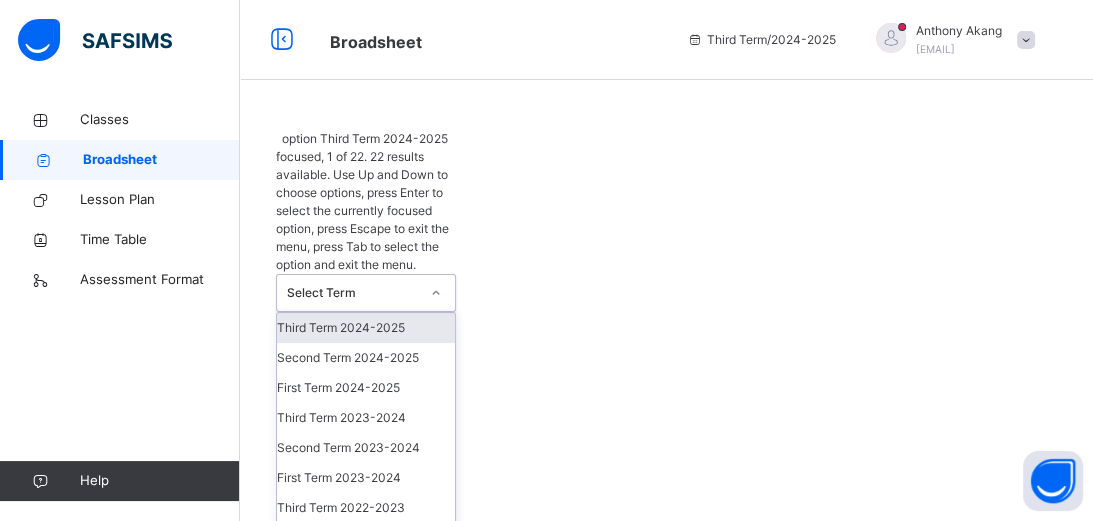 click 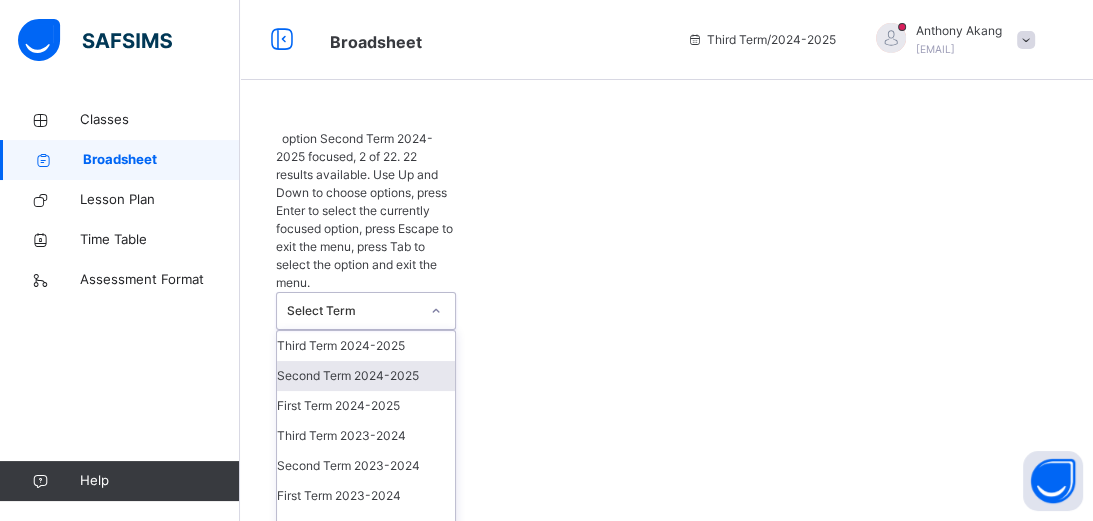 click on "Second Term 2024-2025" at bounding box center (366, 376) 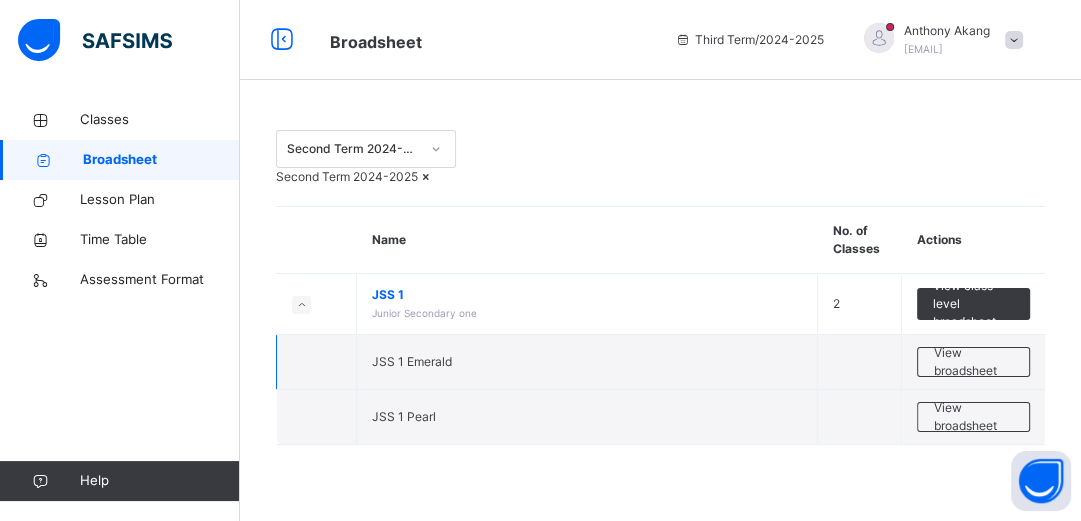 click on "JSS 1 Emerald" at bounding box center [587, 362] 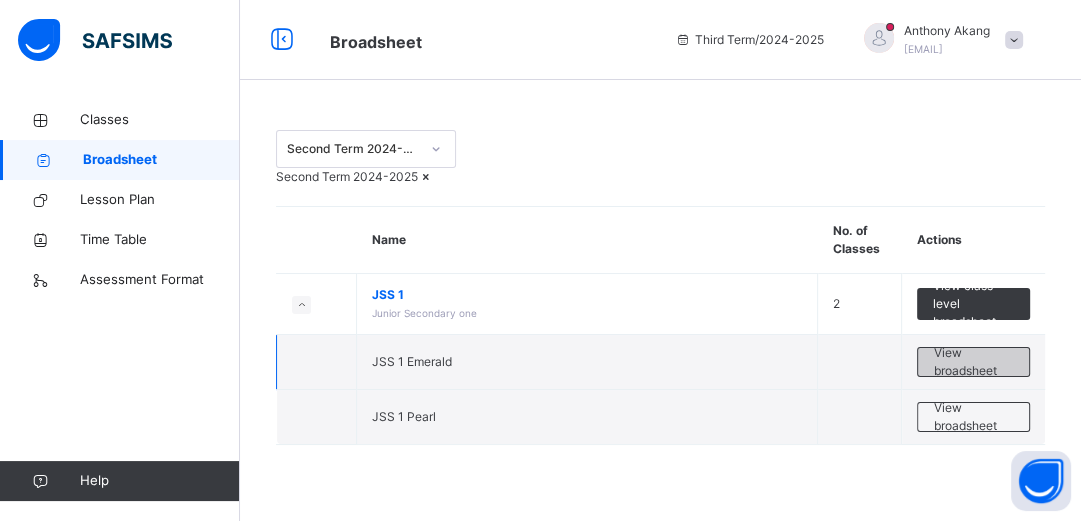 click on "View broadsheet" at bounding box center (973, 362) 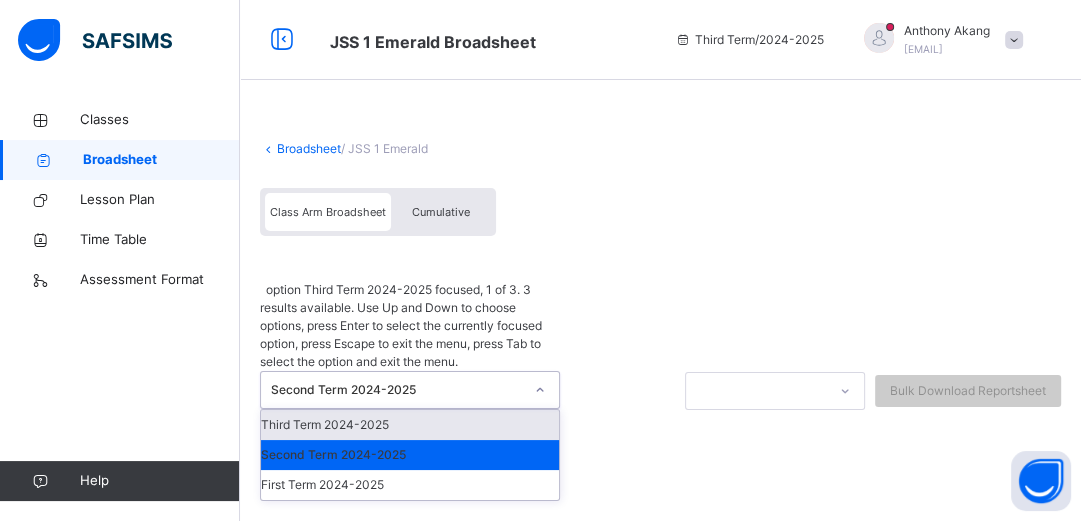 click 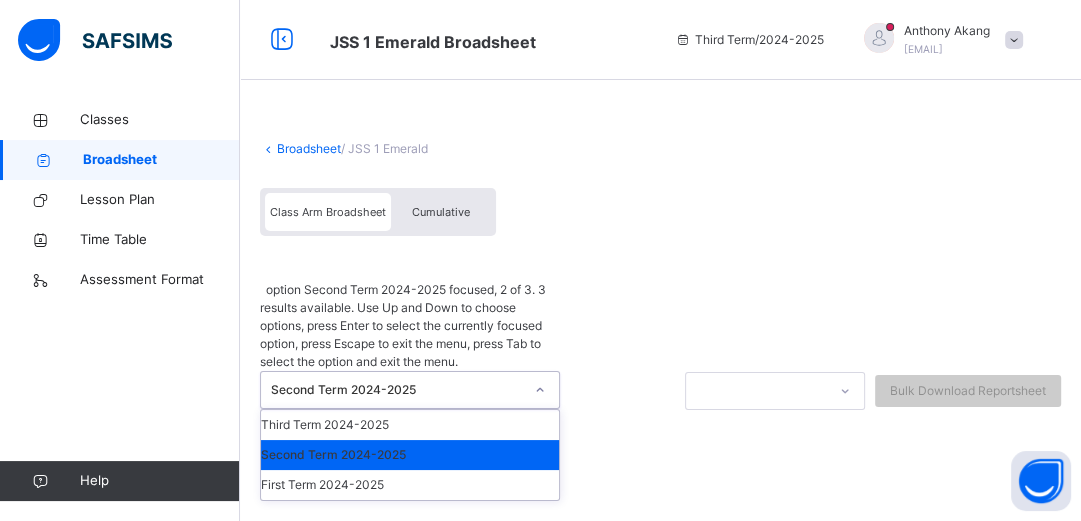 click on "Second Term 2024-2025" at bounding box center (410, 455) 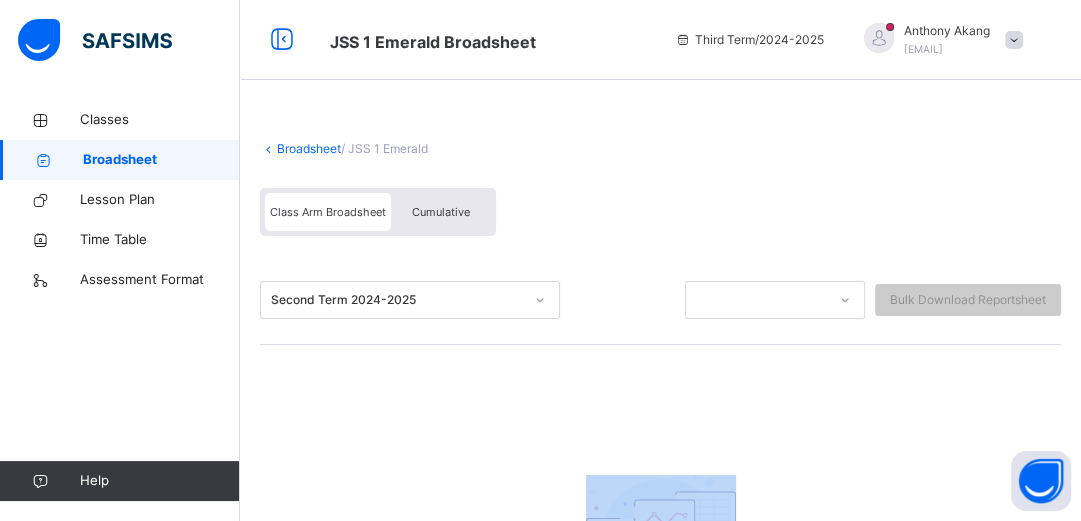 click on "Broadsheet" at bounding box center [120, 160] 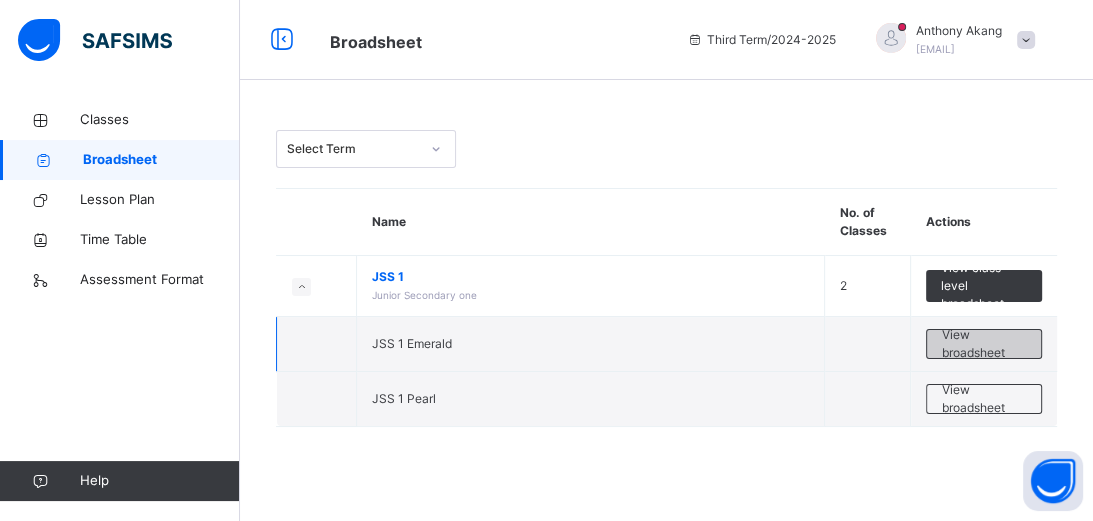click on "View broadsheet" at bounding box center (984, 344) 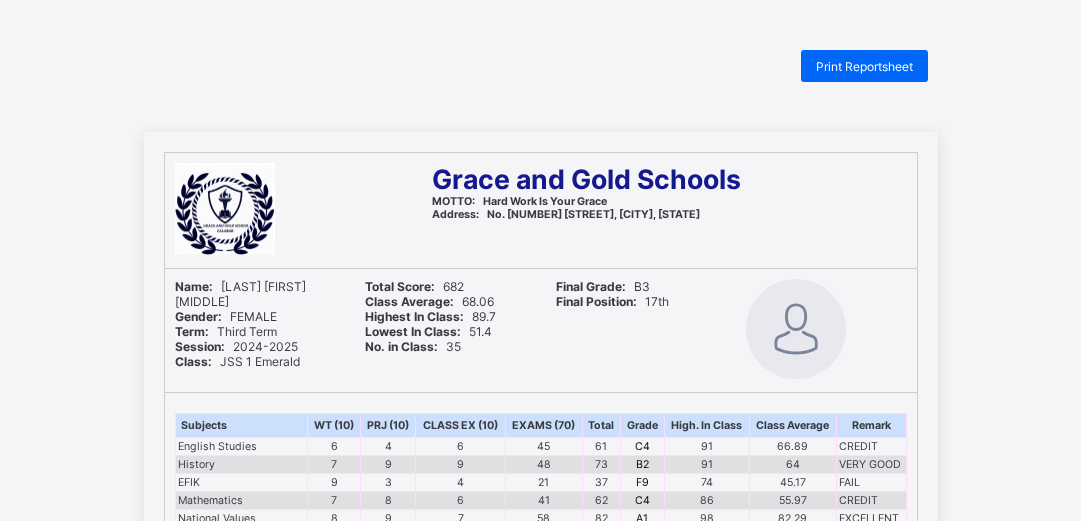scroll, scrollTop: 0, scrollLeft: 0, axis: both 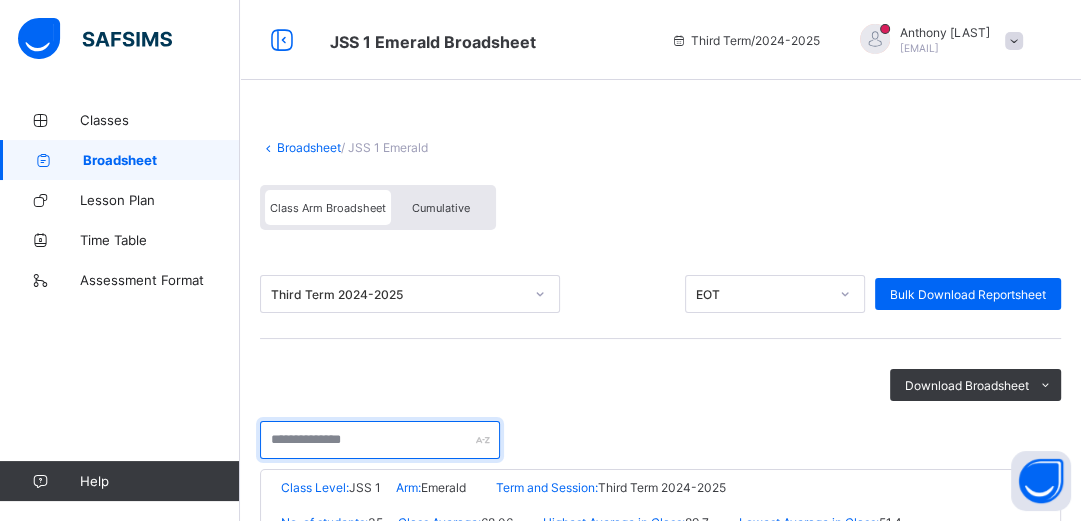 click at bounding box center [380, 440] 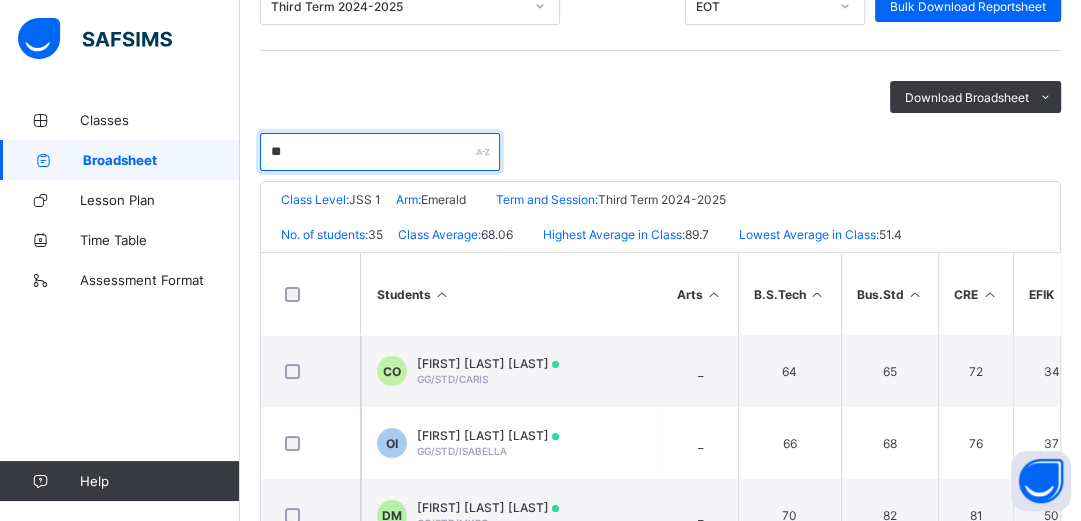scroll, scrollTop: 320, scrollLeft: 0, axis: vertical 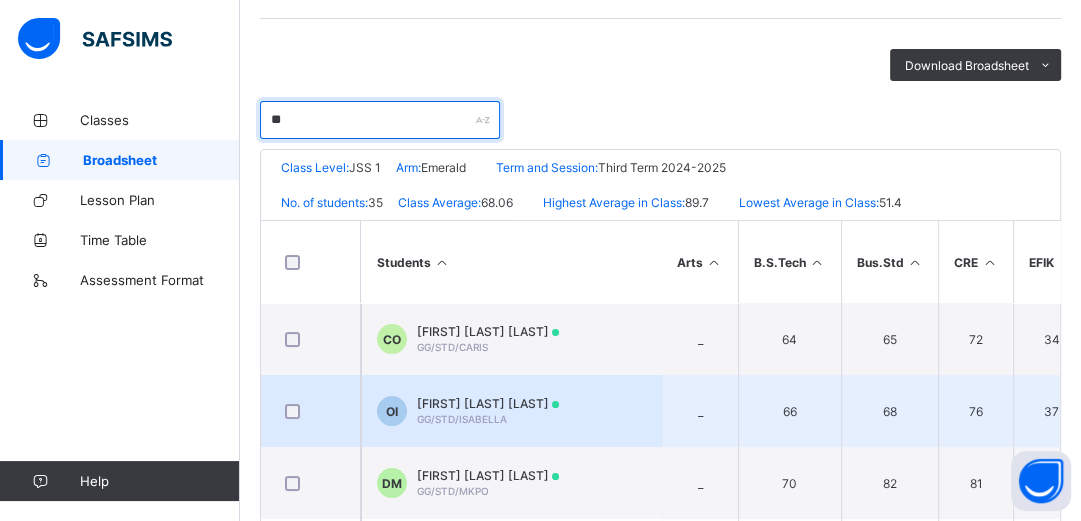 type on "**" 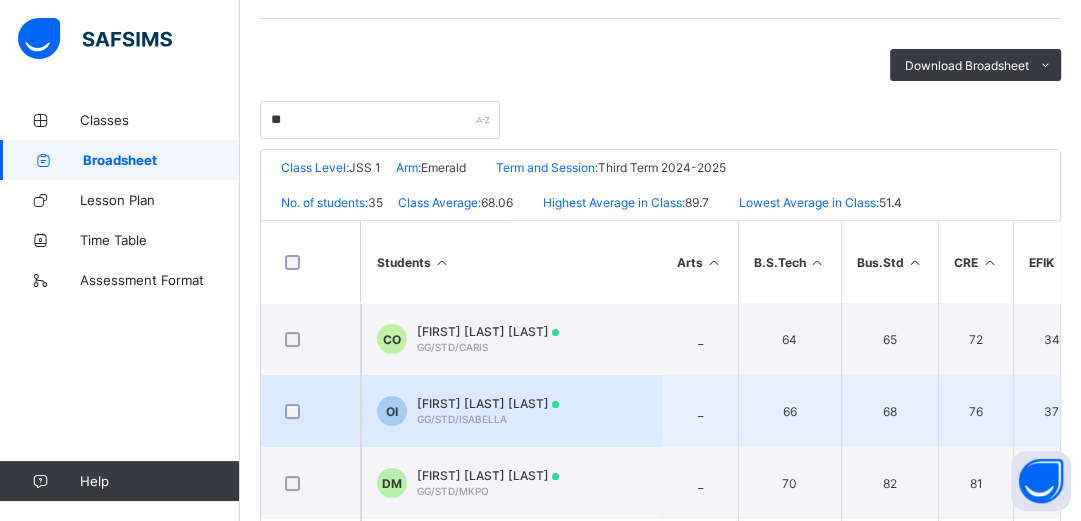 click on "OKOYE IFEOMA ISABELLA   GG/STD/ISABELLA" at bounding box center (488, 411) 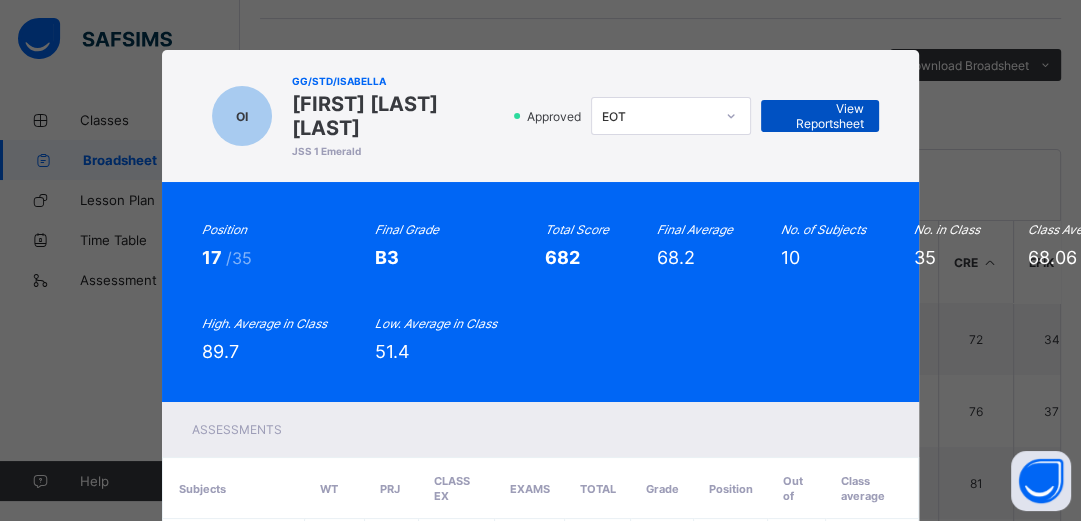 click on "View Reportsheet" at bounding box center (820, 116) 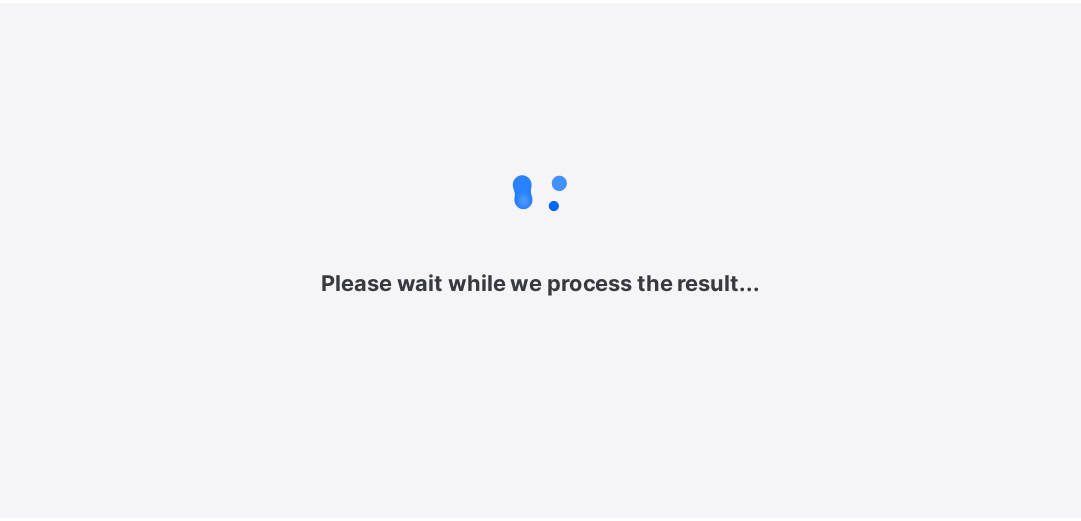 scroll, scrollTop: 0, scrollLeft: 0, axis: both 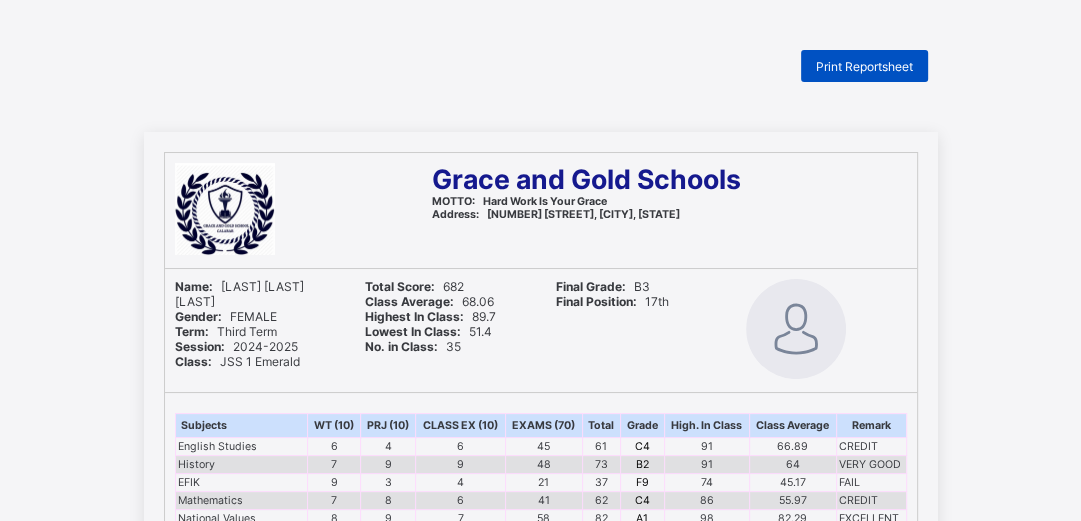 click on "Print Reportsheet" at bounding box center [864, 66] 